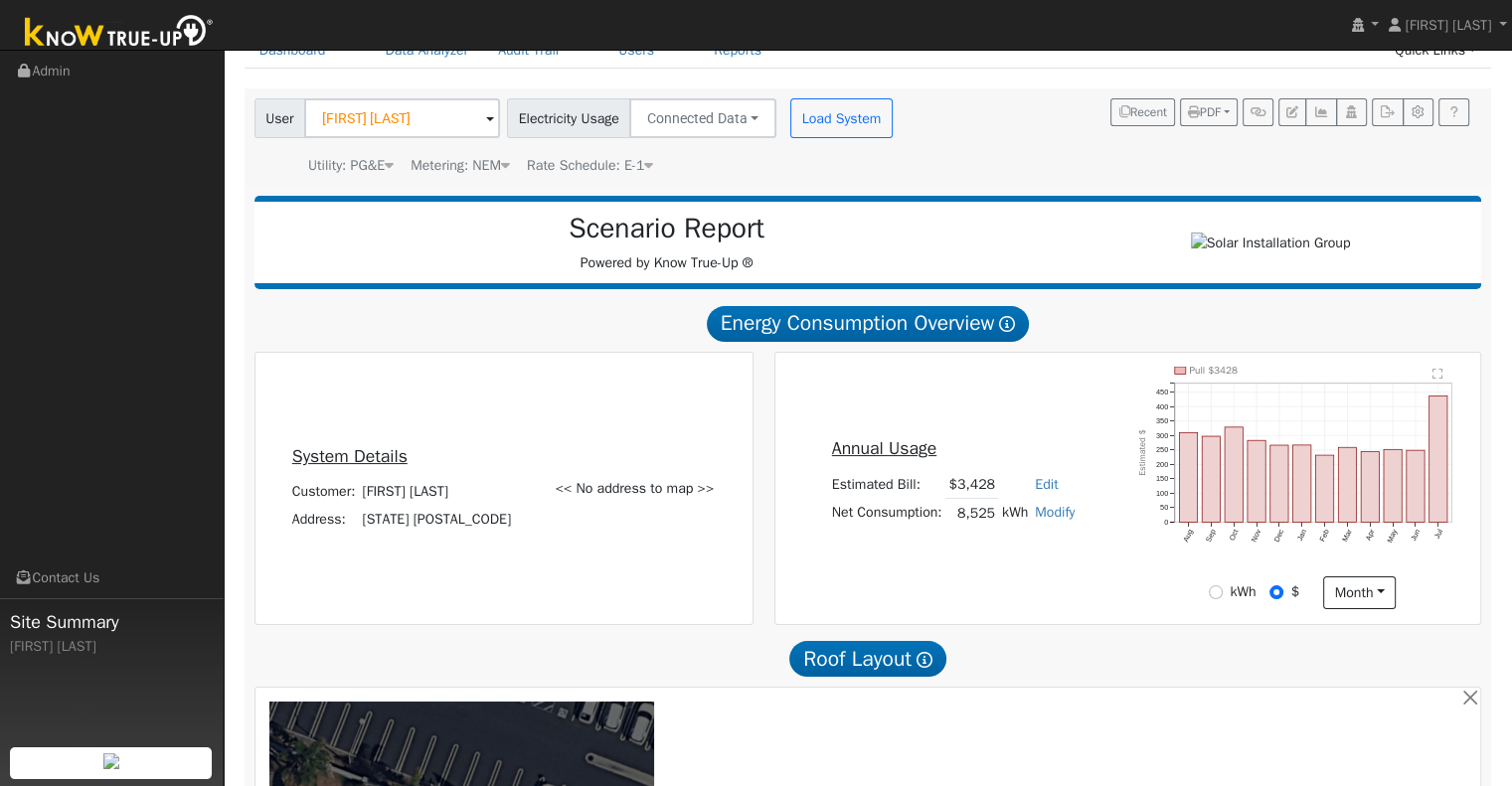 scroll, scrollTop: 0, scrollLeft: 0, axis: both 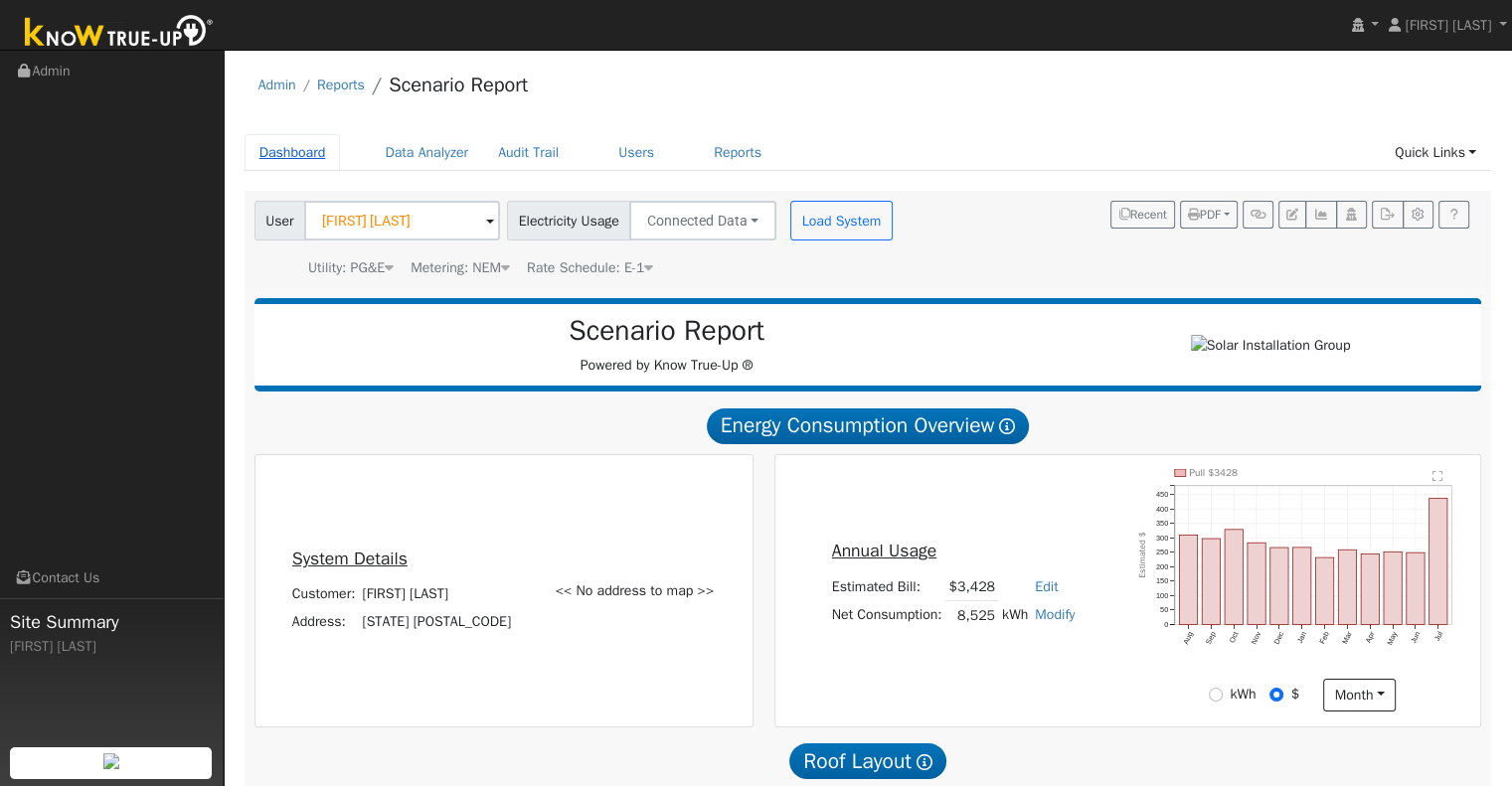click on "Dashboard" at bounding box center (292, 152) 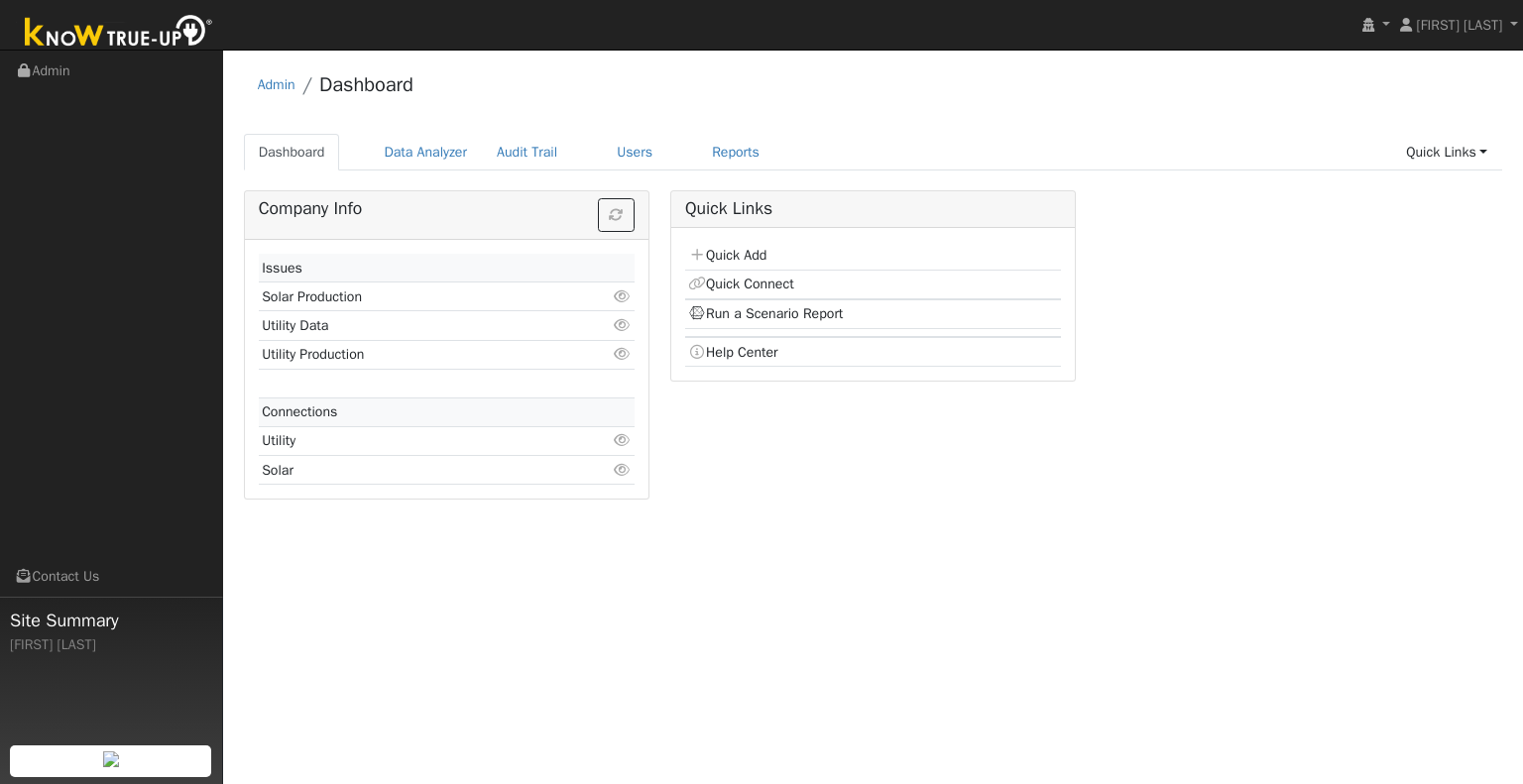 scroll, scrollTop: 0, scrollLeft: 0, axis: both 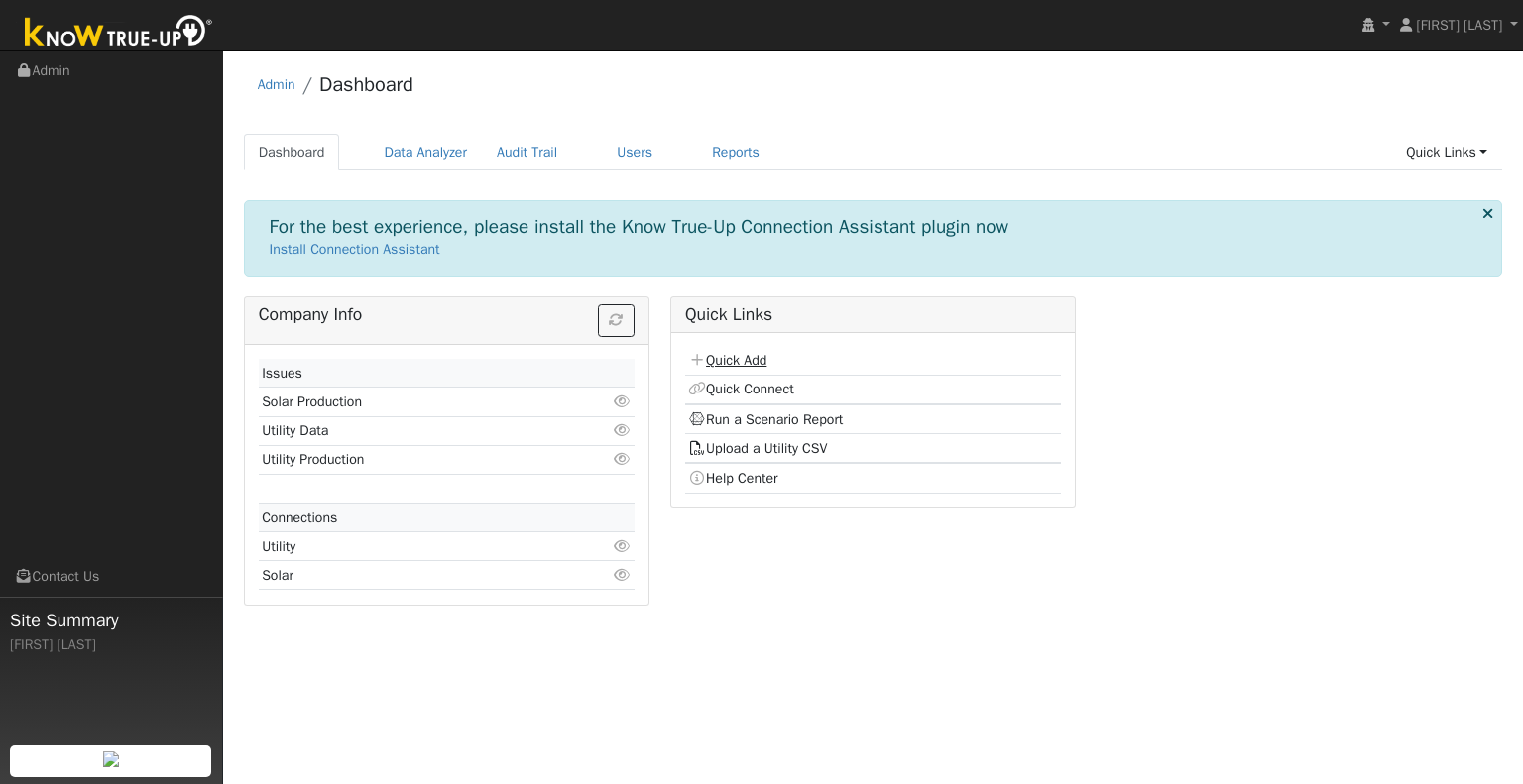 click on "Quick Add" at bounding box center [727, 360] 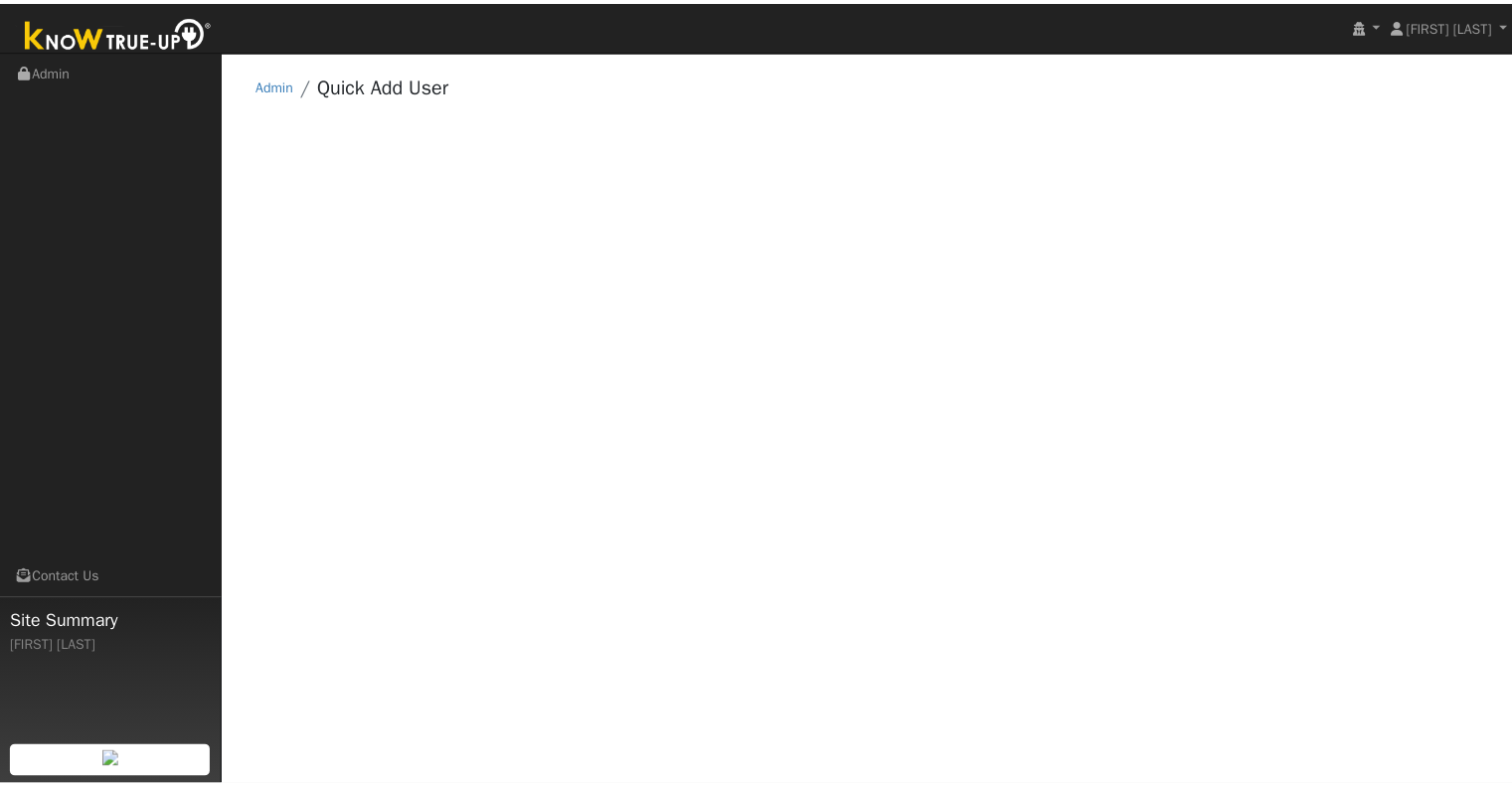 scroll, scrollTop: 0, scrollLeft: 0, axis: both 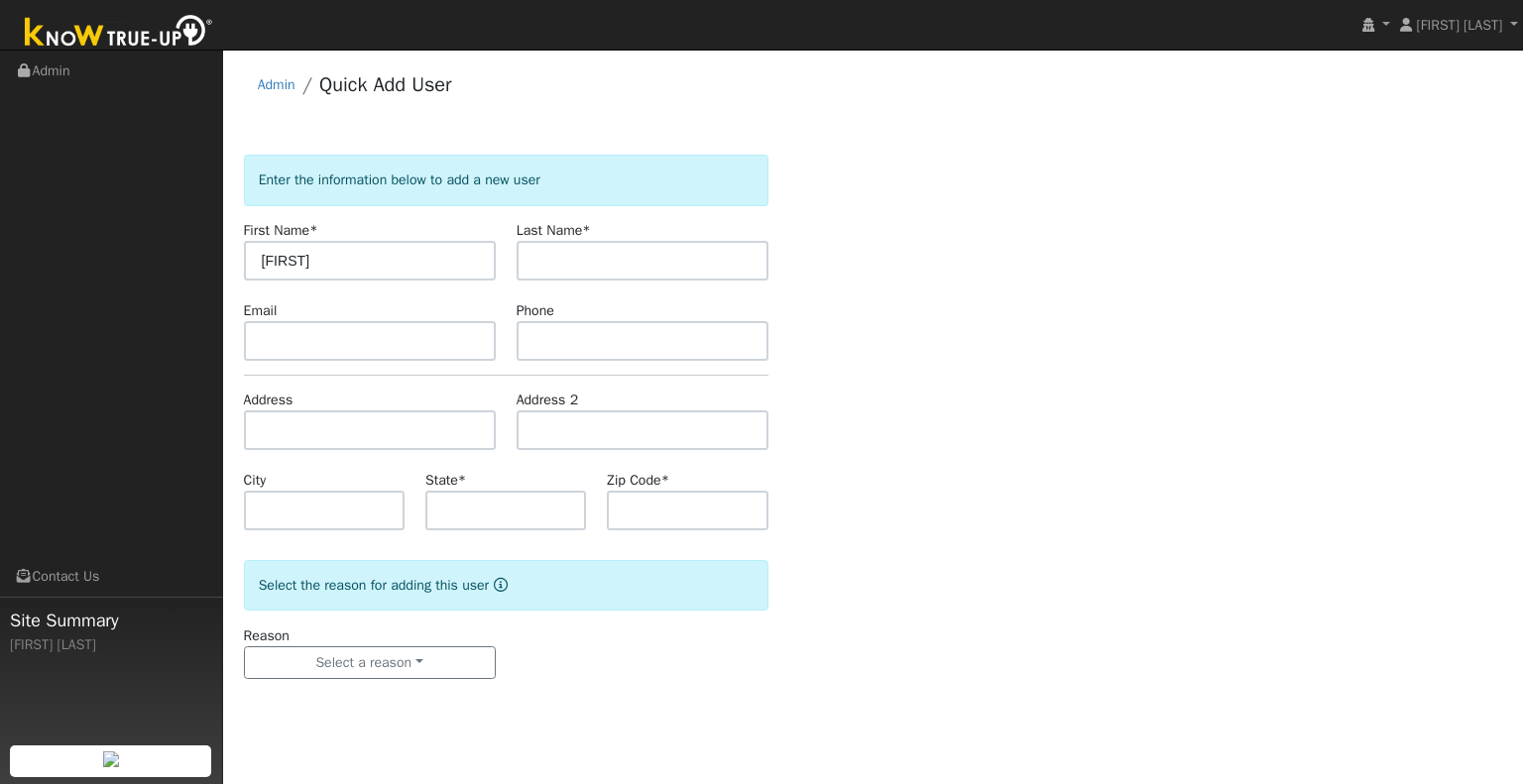 type on "[FIRST]" 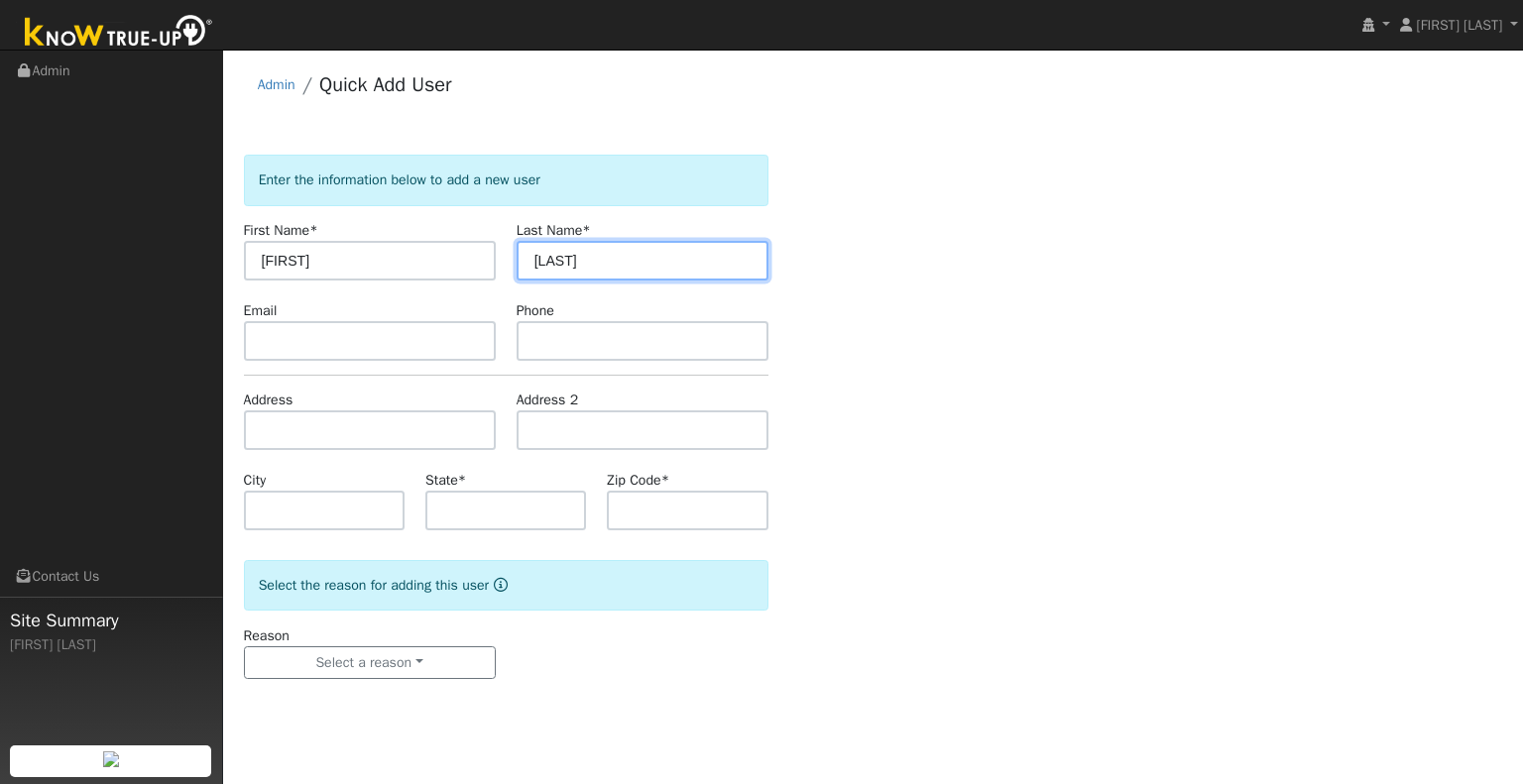 type on "[LAST]" 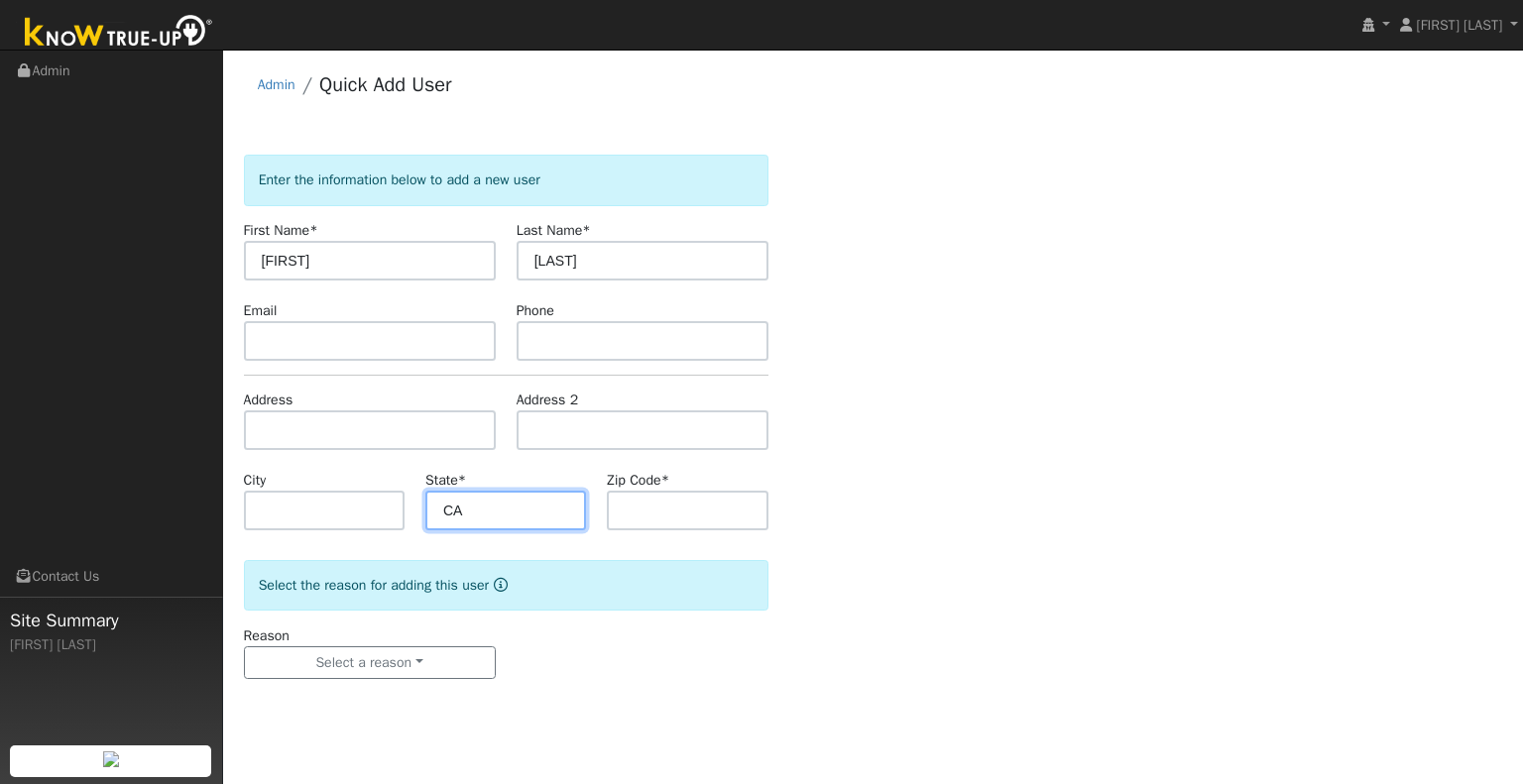 type on "CA" 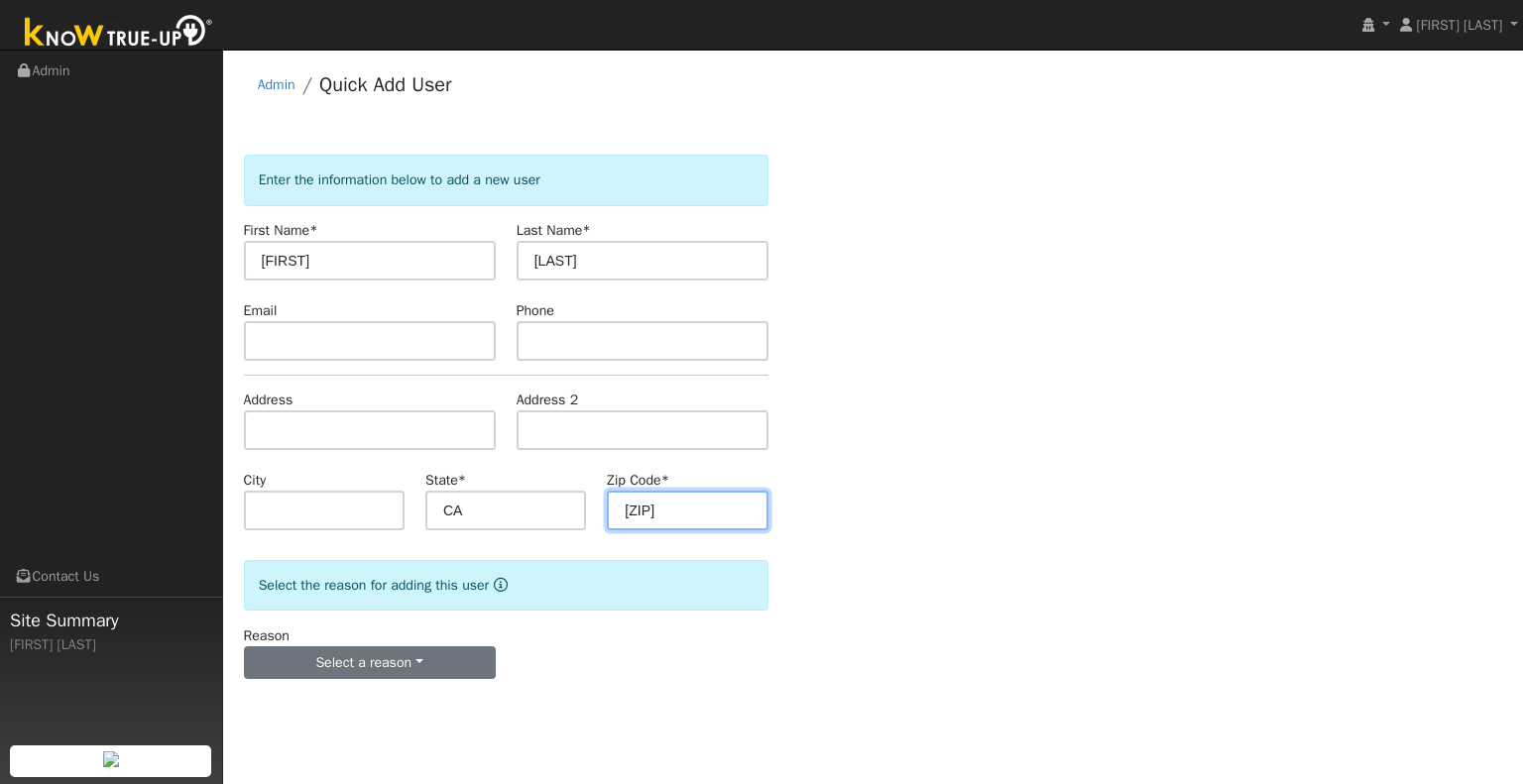 type on "[ZIP]" 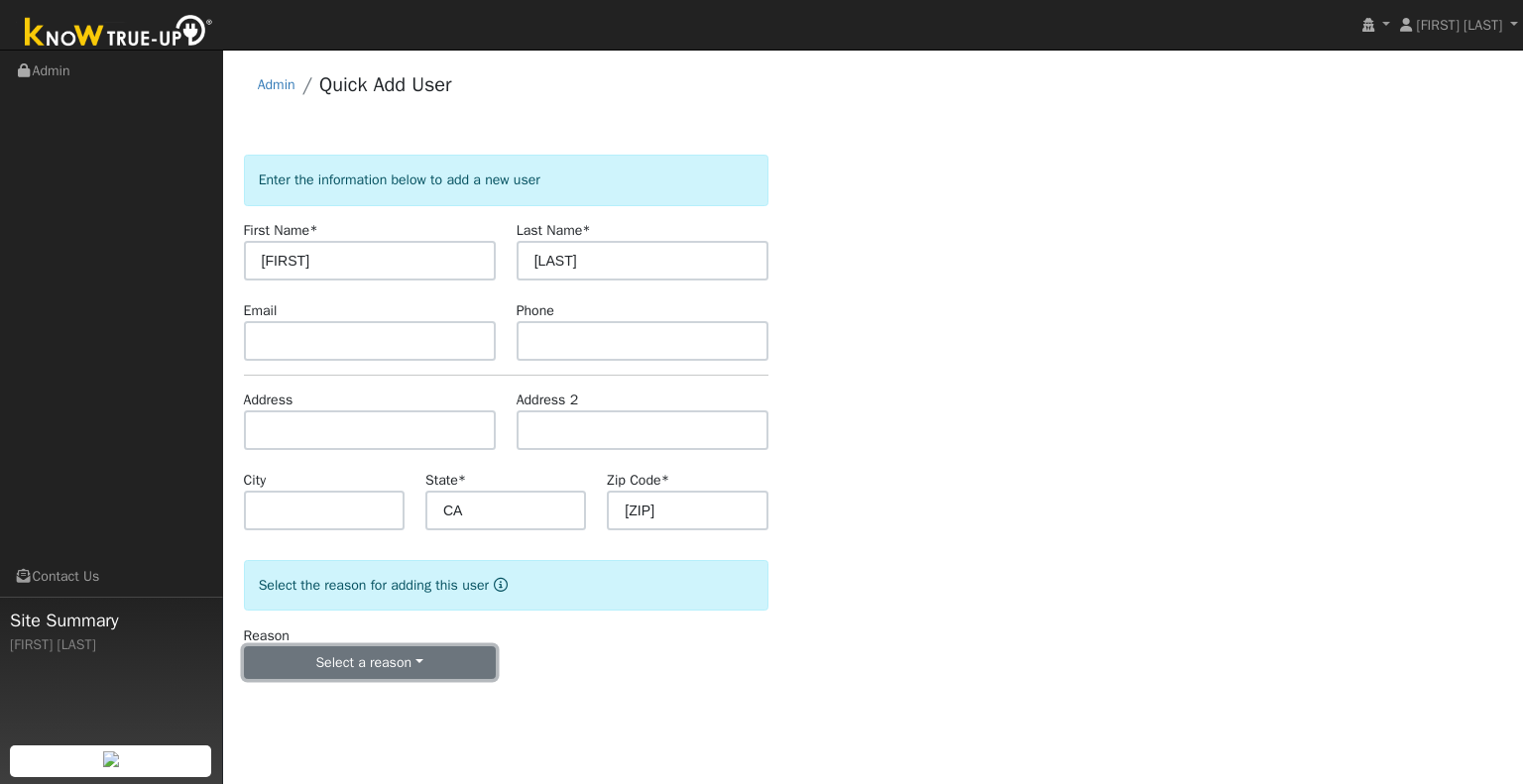 click on "Select a reason" at bounding box center [370, 663] 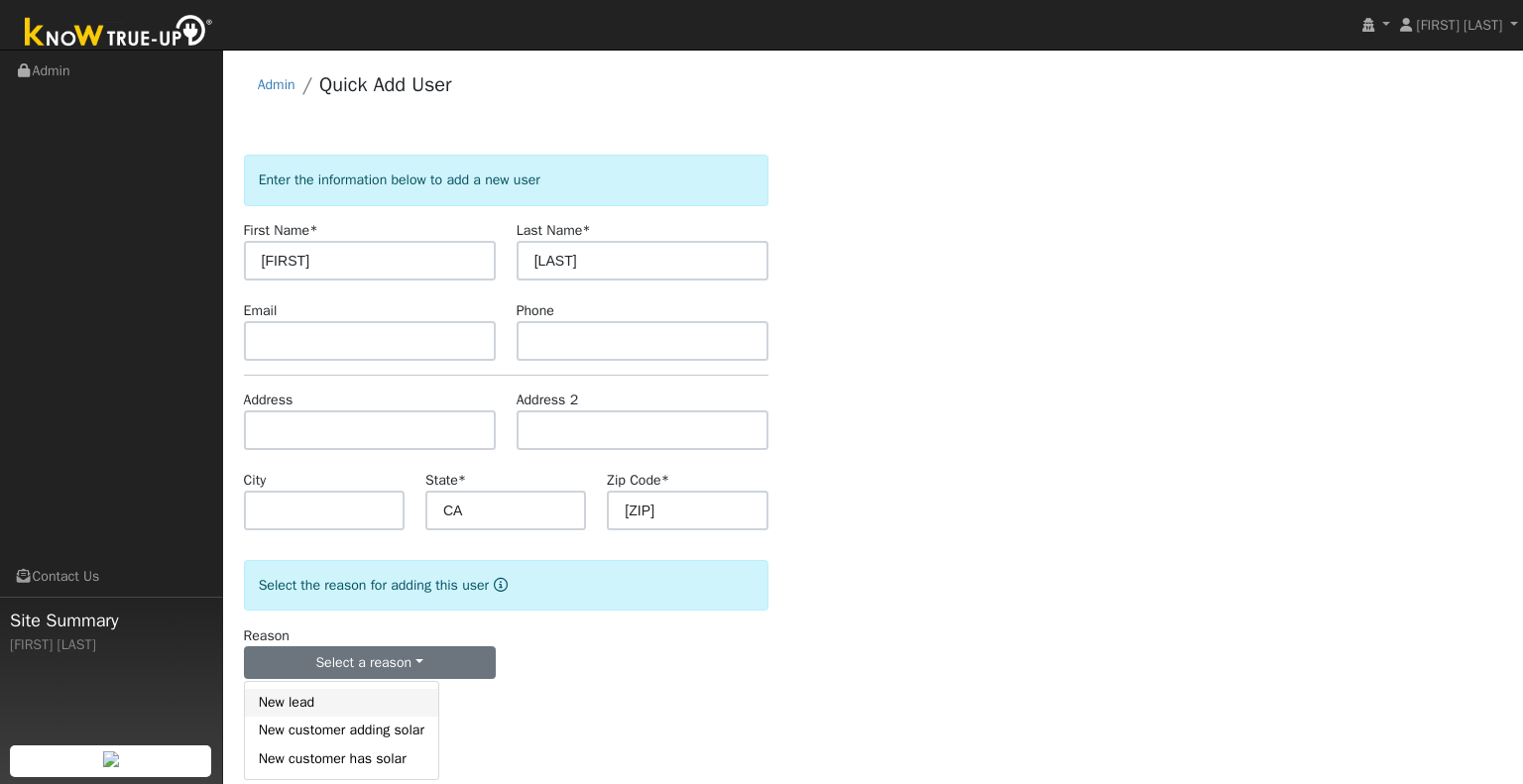 click on "New lead" at bounding box center [341, 703] 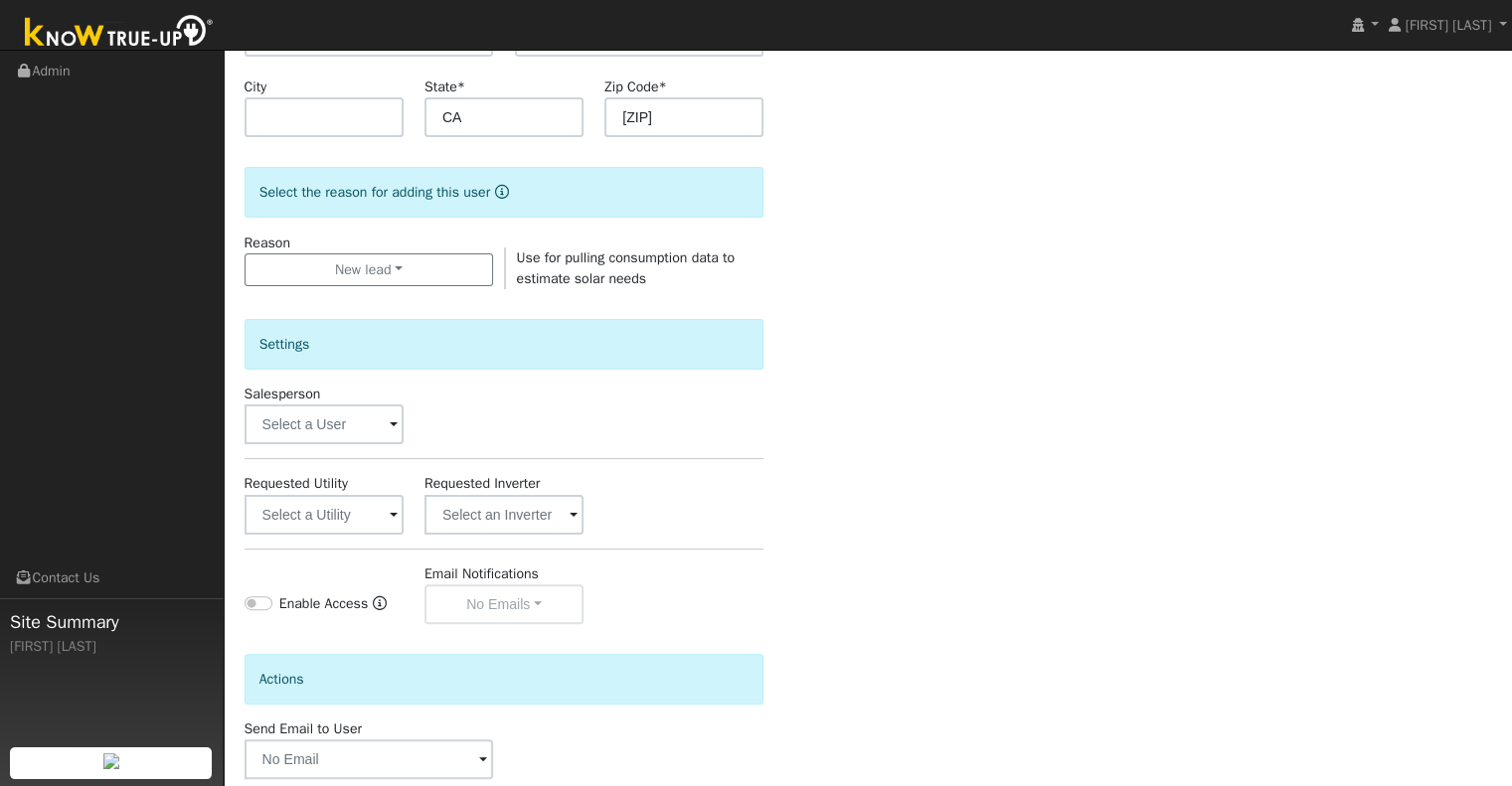 scroll, scrollTop: 397, scrollLeft: 0, axis: vertical 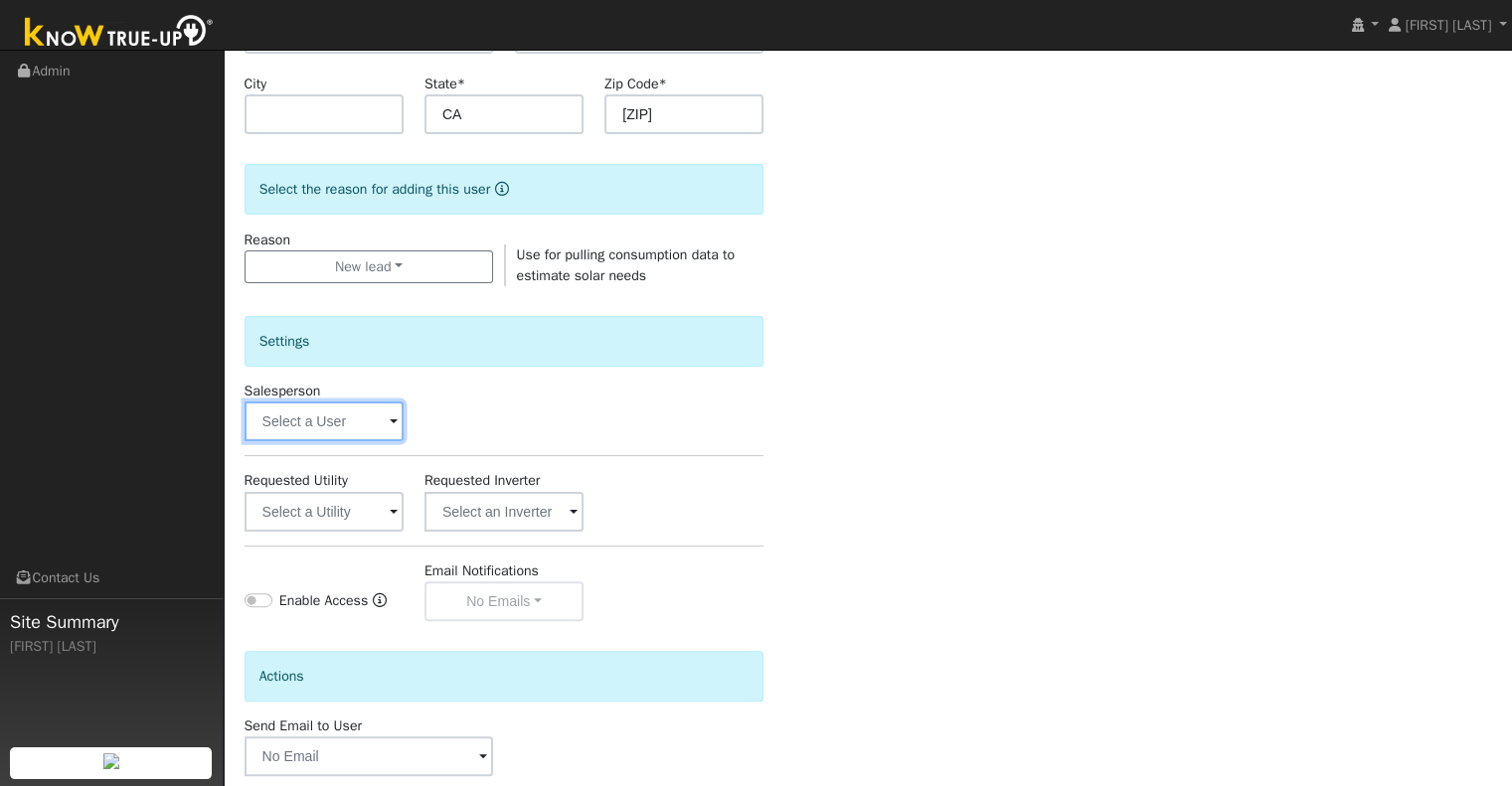 click at bounding box center (324, 421) 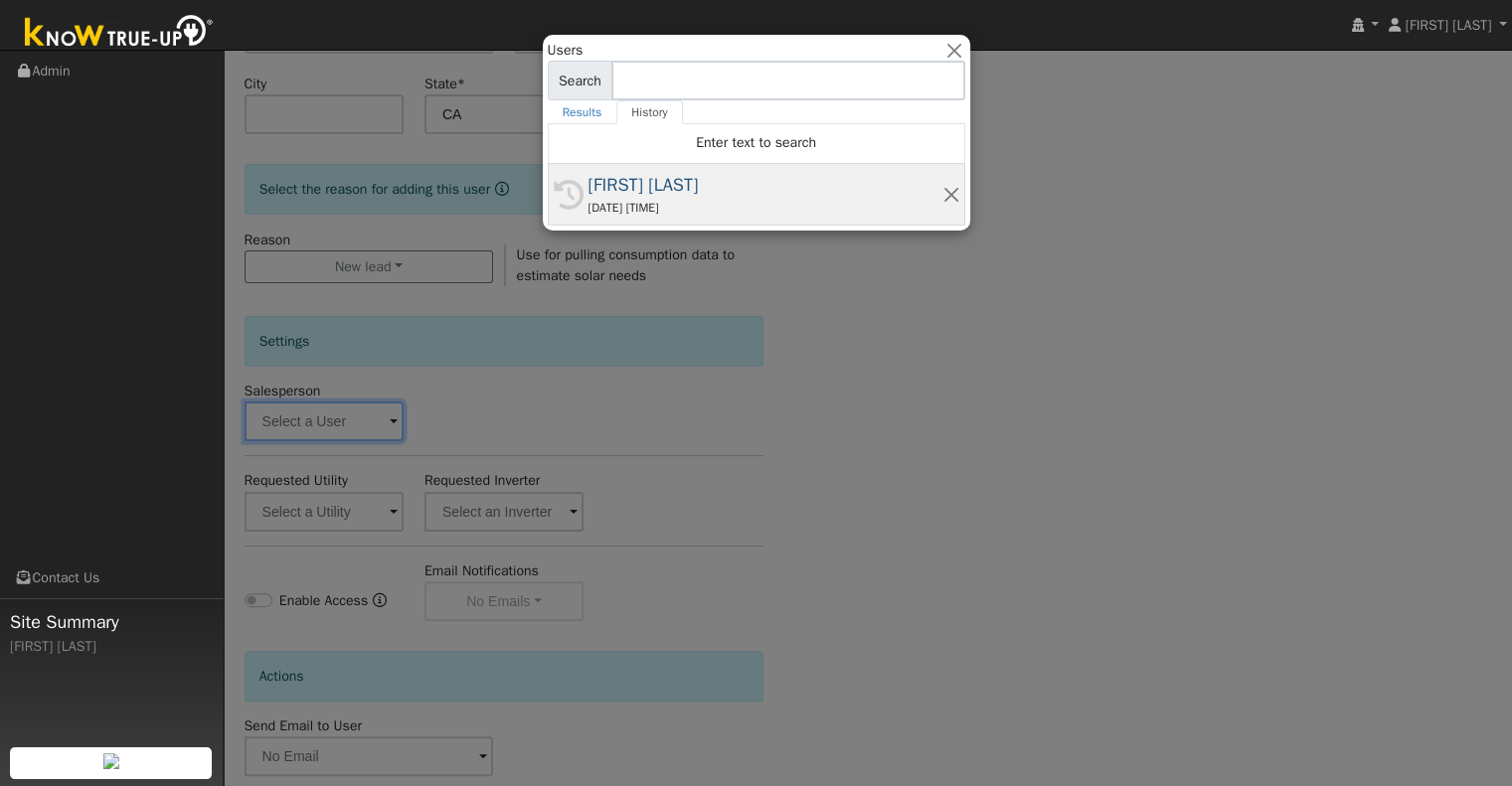 click on "History Josh Clark 08/03/2025 8:09 PM" 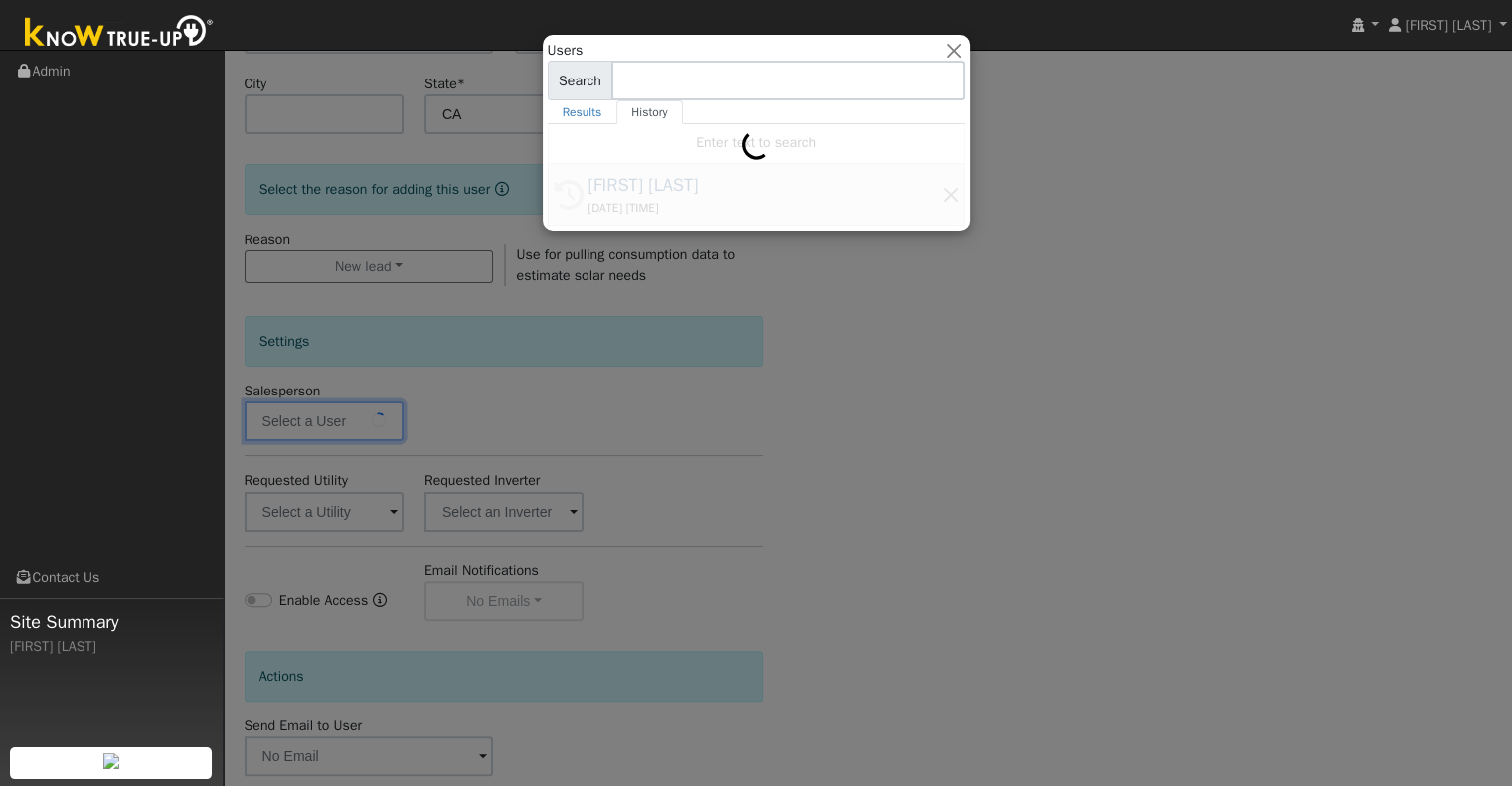 type on "[FIRST] [LAST]" 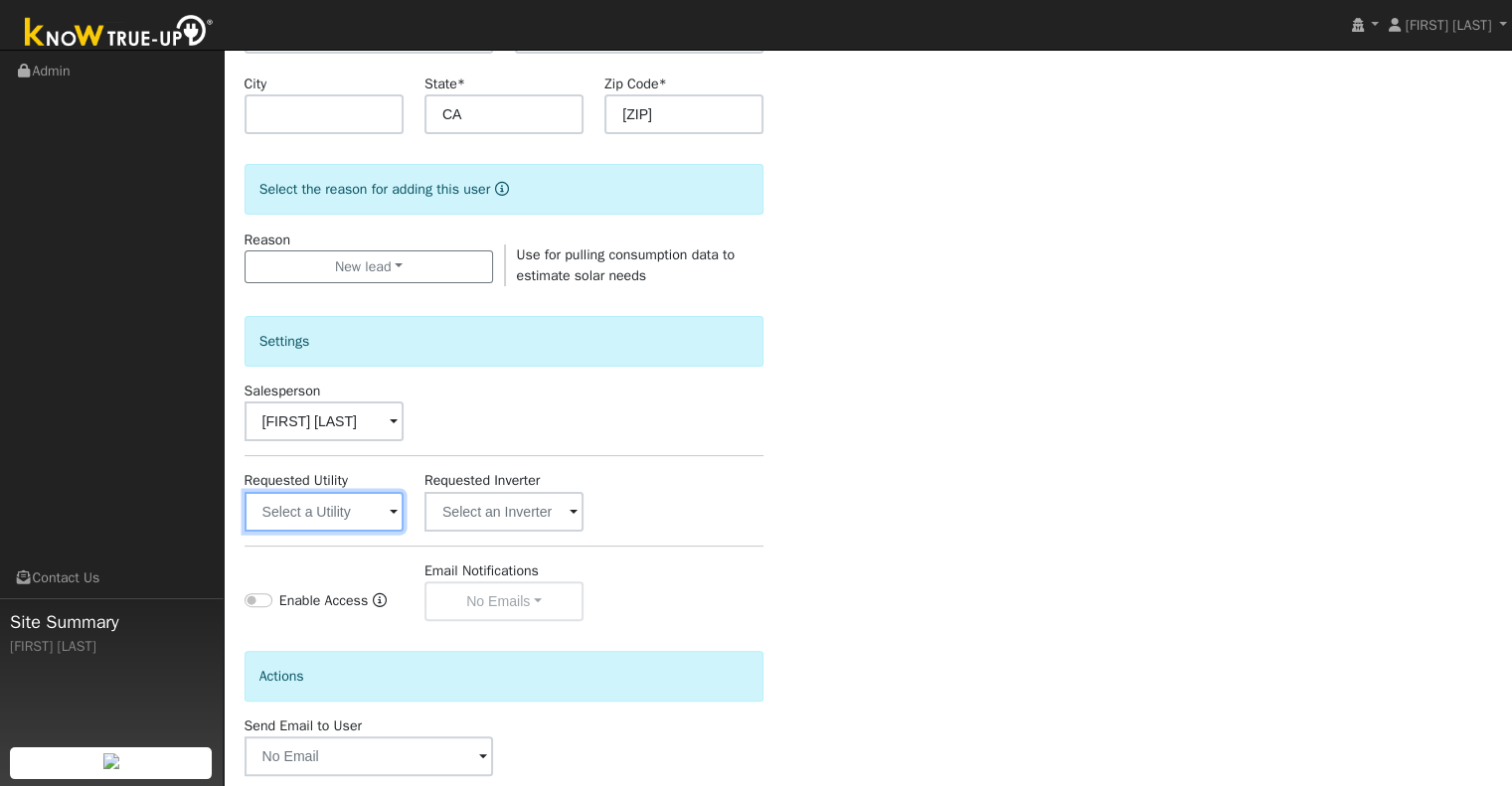 click at bounding box center (324, 512) 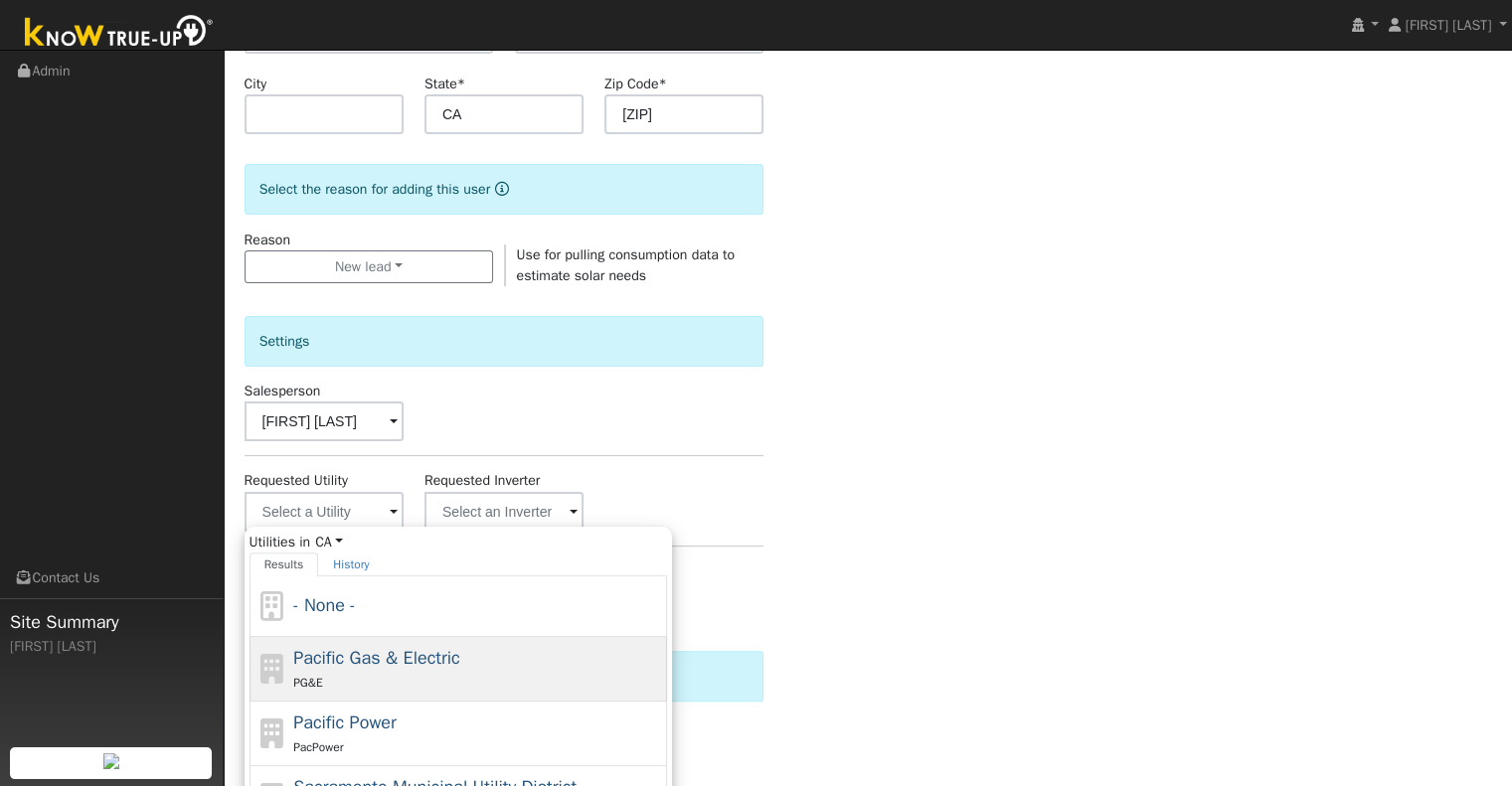 click on "Pacific Gas & Electric" at bounding box center (377, 658) 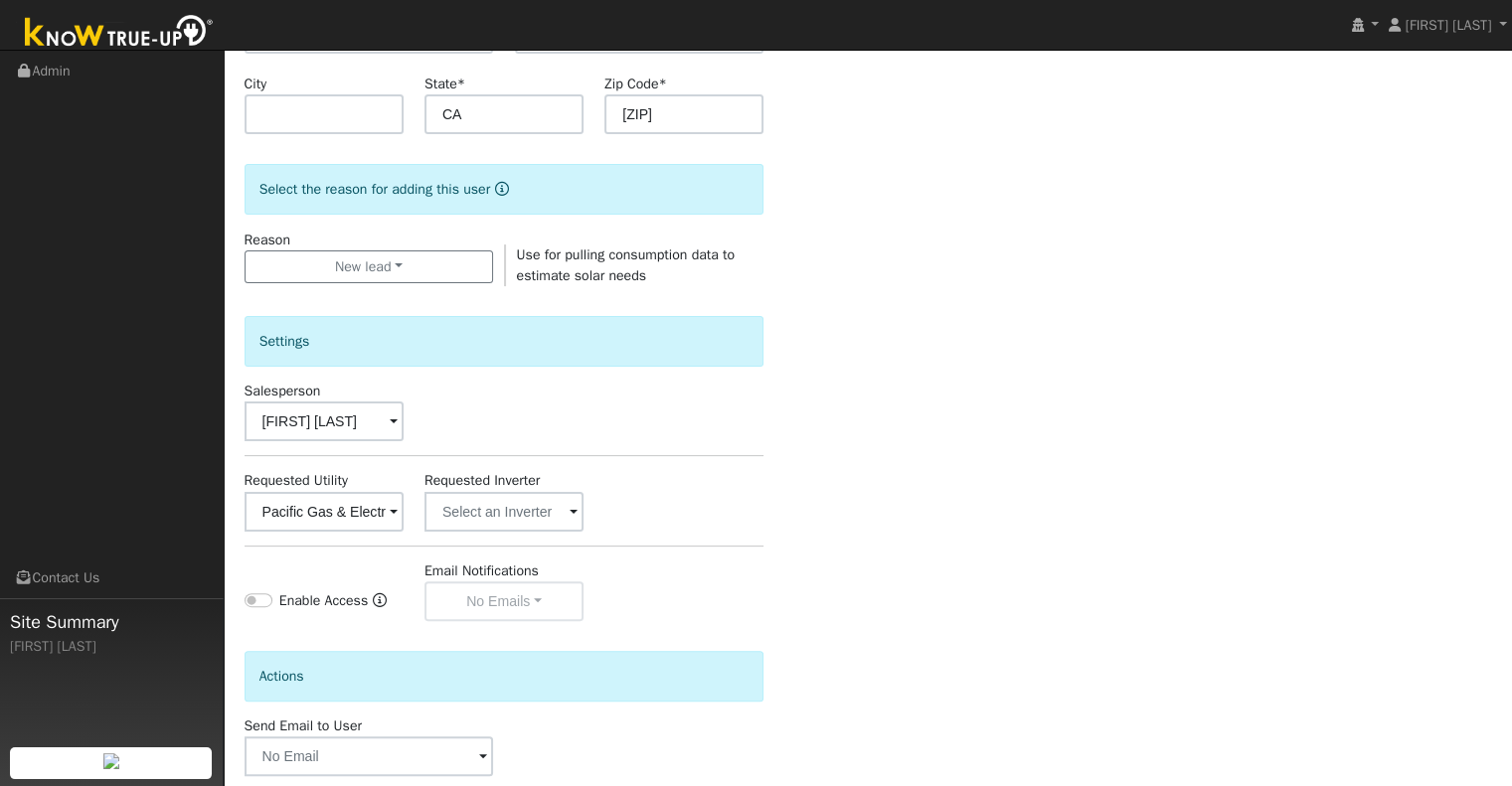 scroll, scrollTop: 498, scrollLeft: 0, axis: vertical 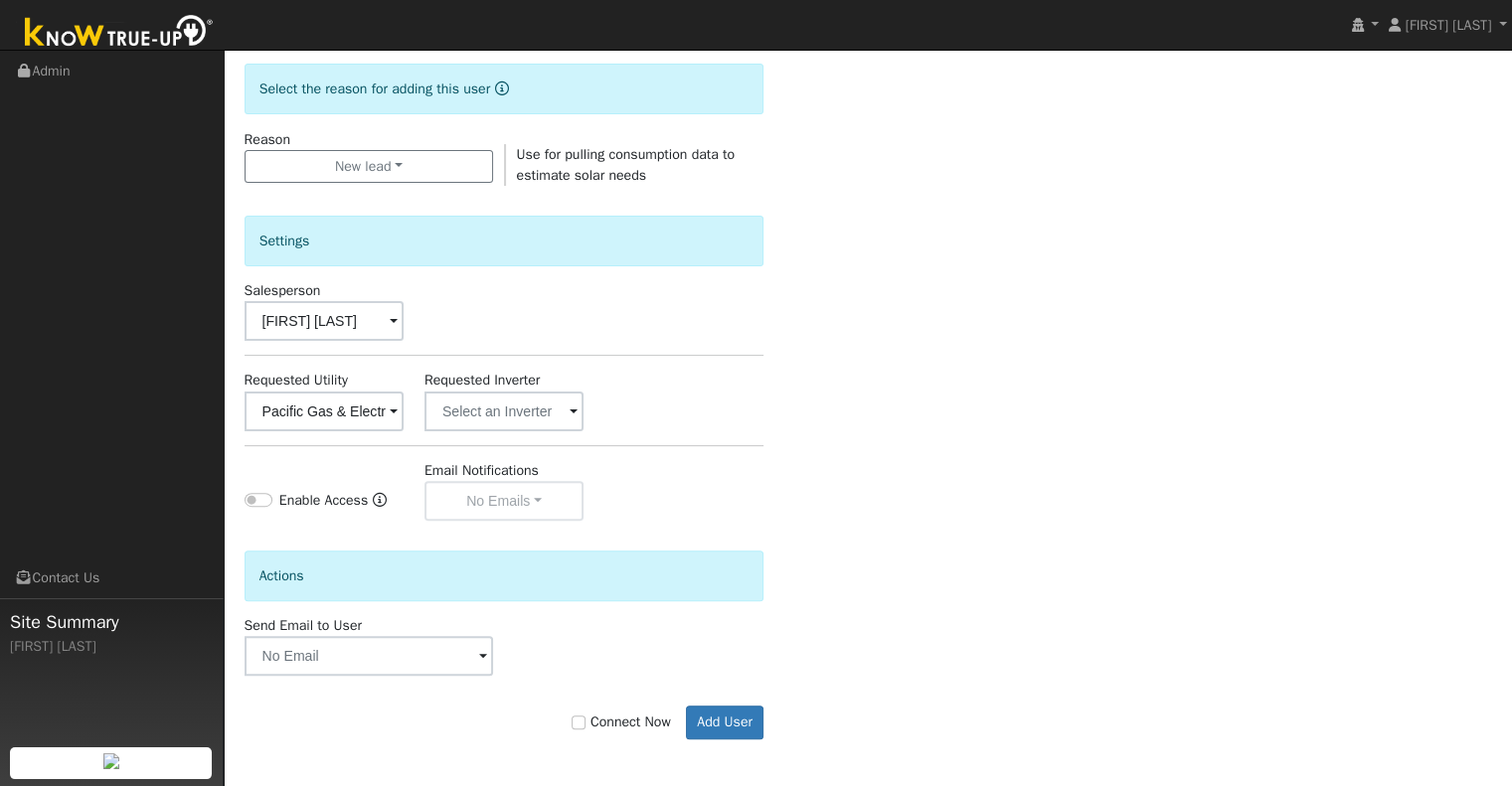 click on "Connect Now" at bounding box center [621, 721] 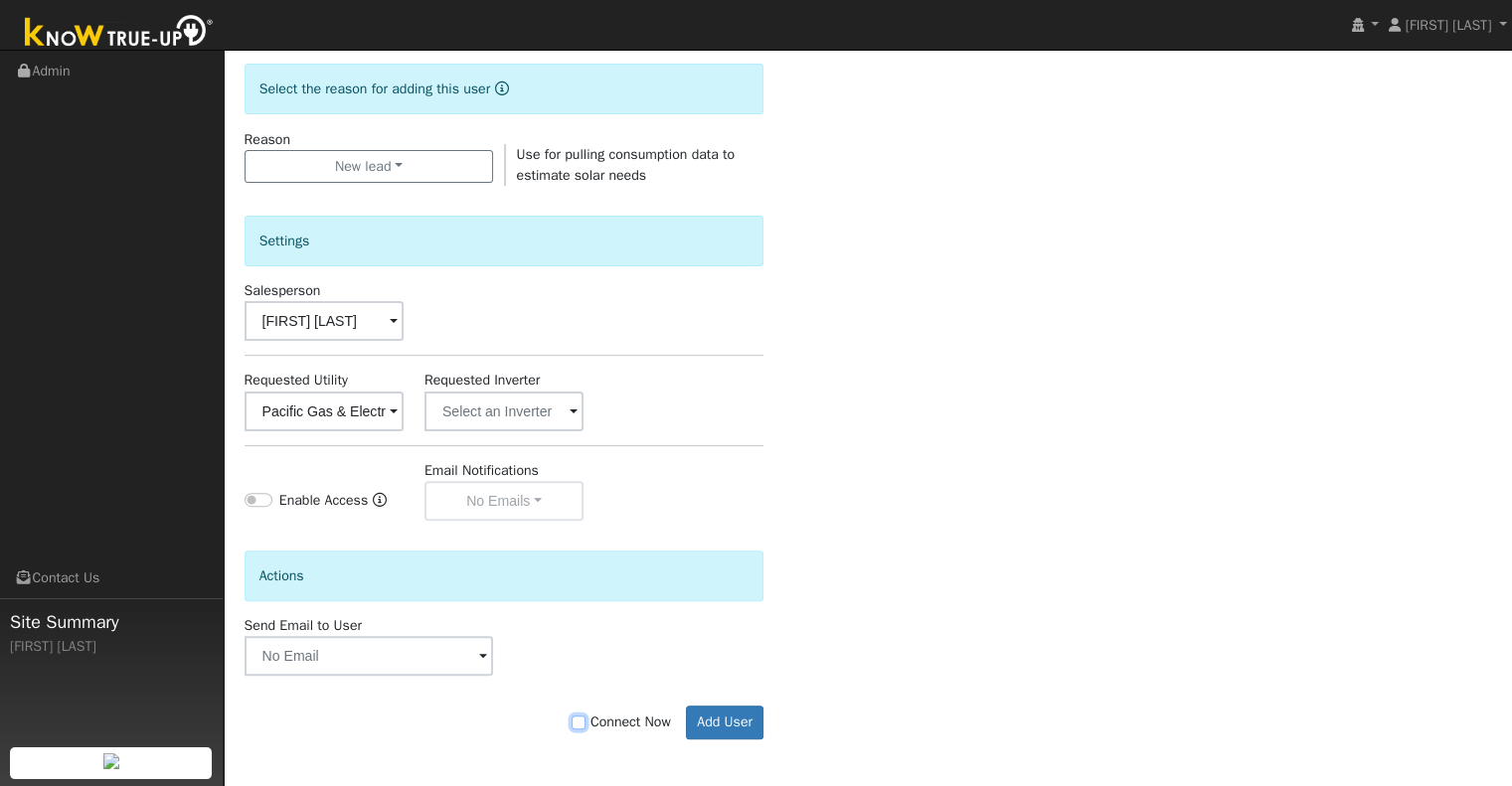 checkbox on "true" 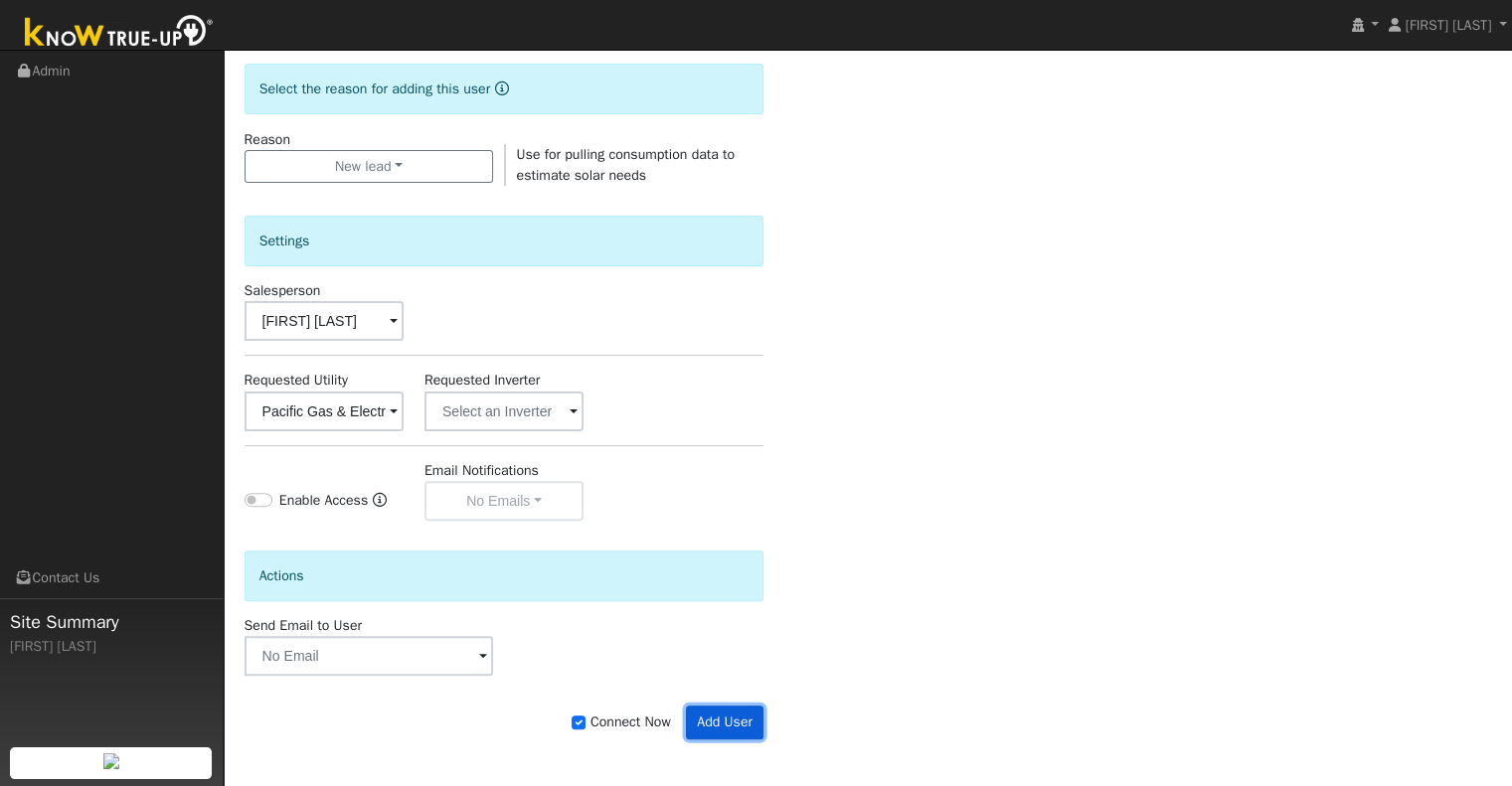 click on "Add User" at bounding box center [725, 722] 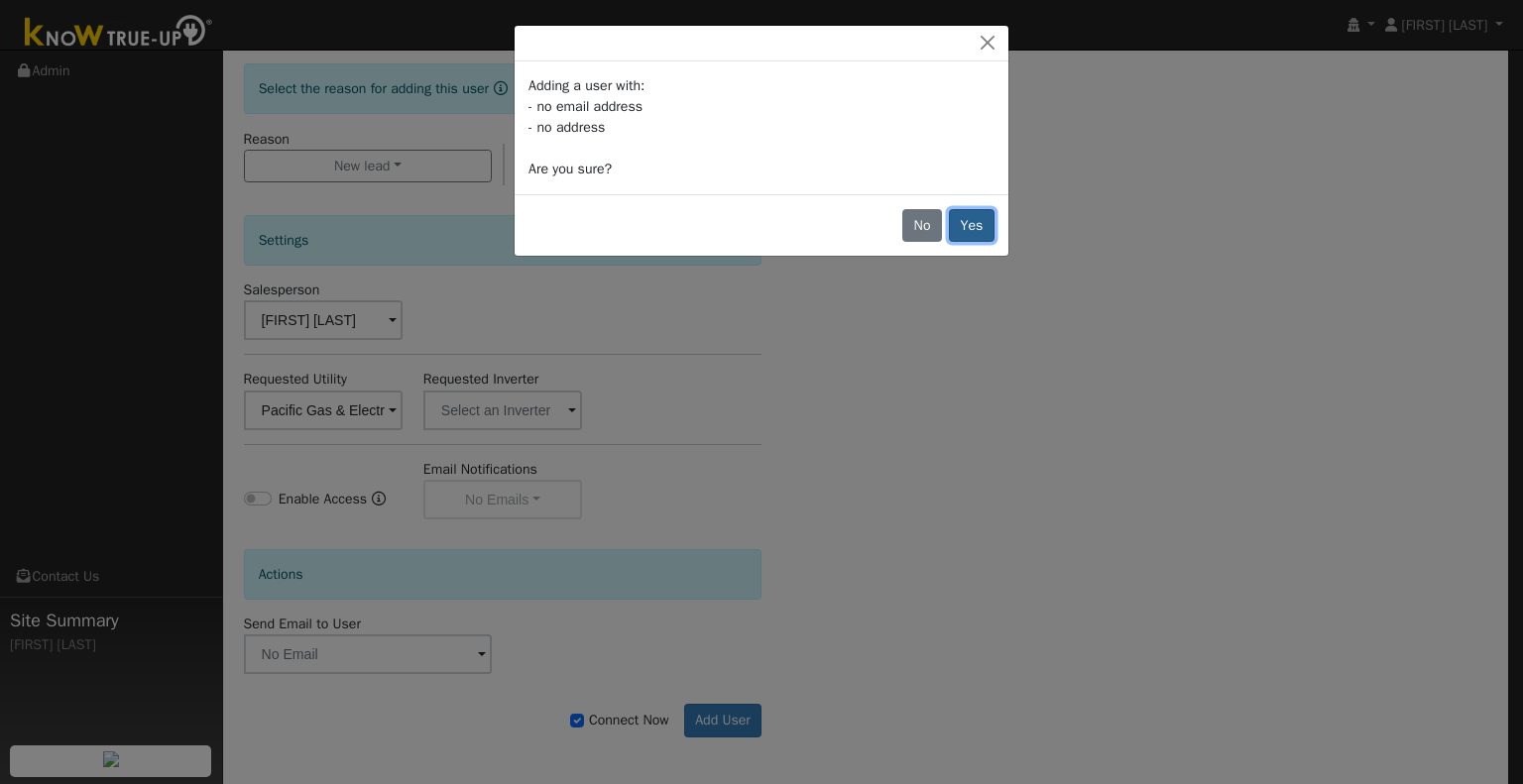 click on "Yes" at bounding box center [972, 226] 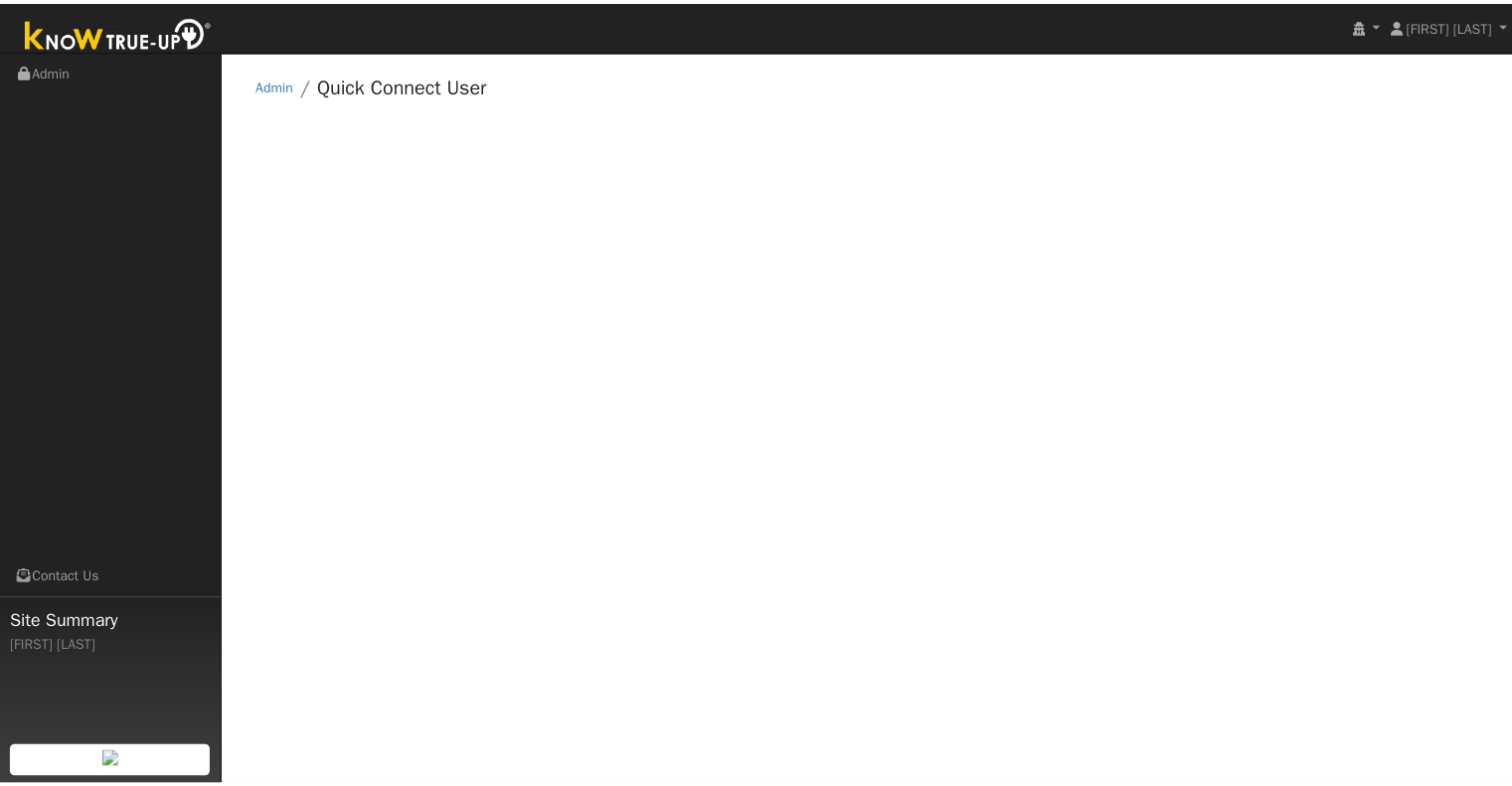 scroll, scrollTop: 0, scrollLeft: 0, axis: both 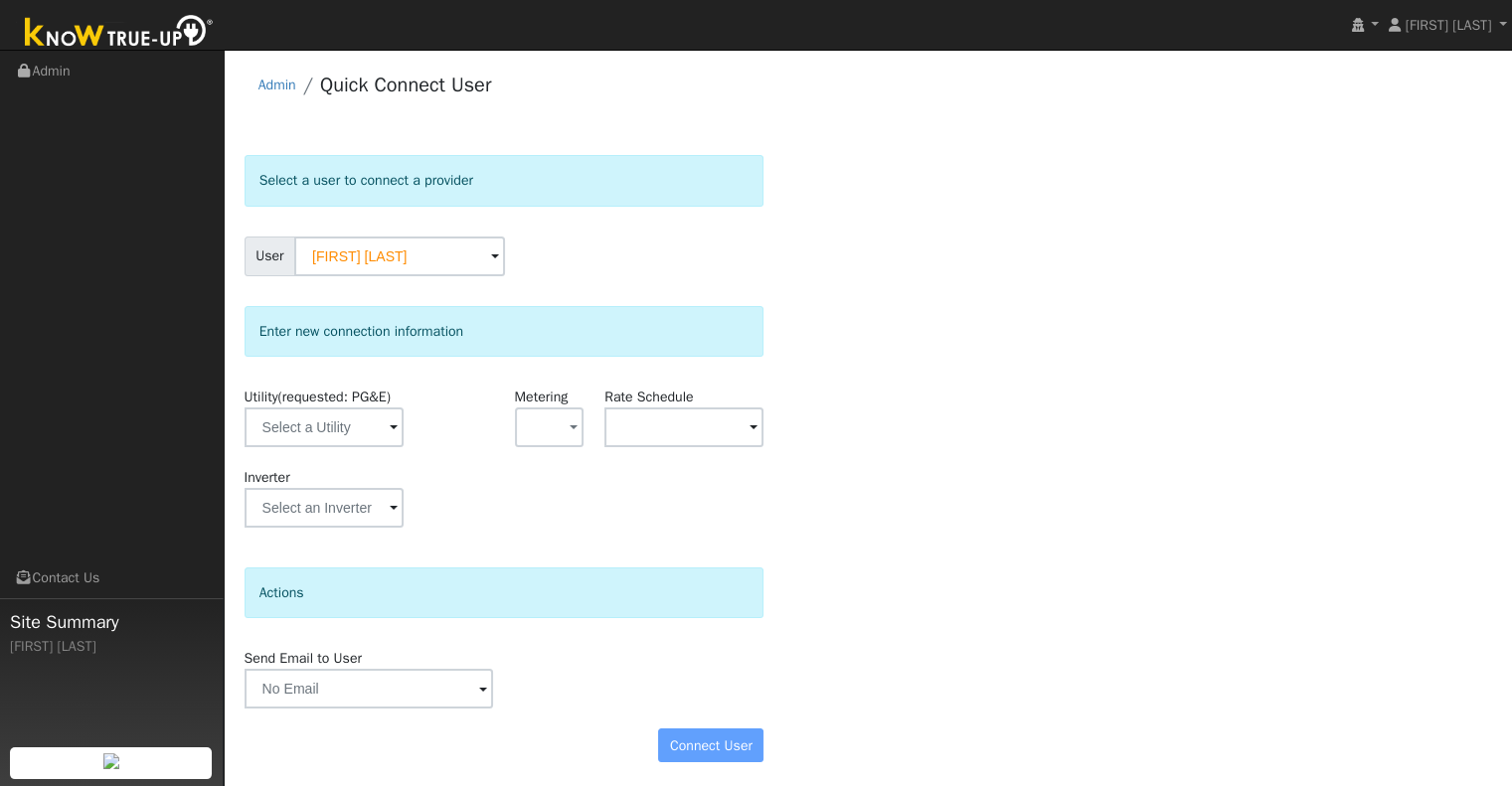 click on "Utility  (requested: PG&E)" at bounding box center (323, 426) 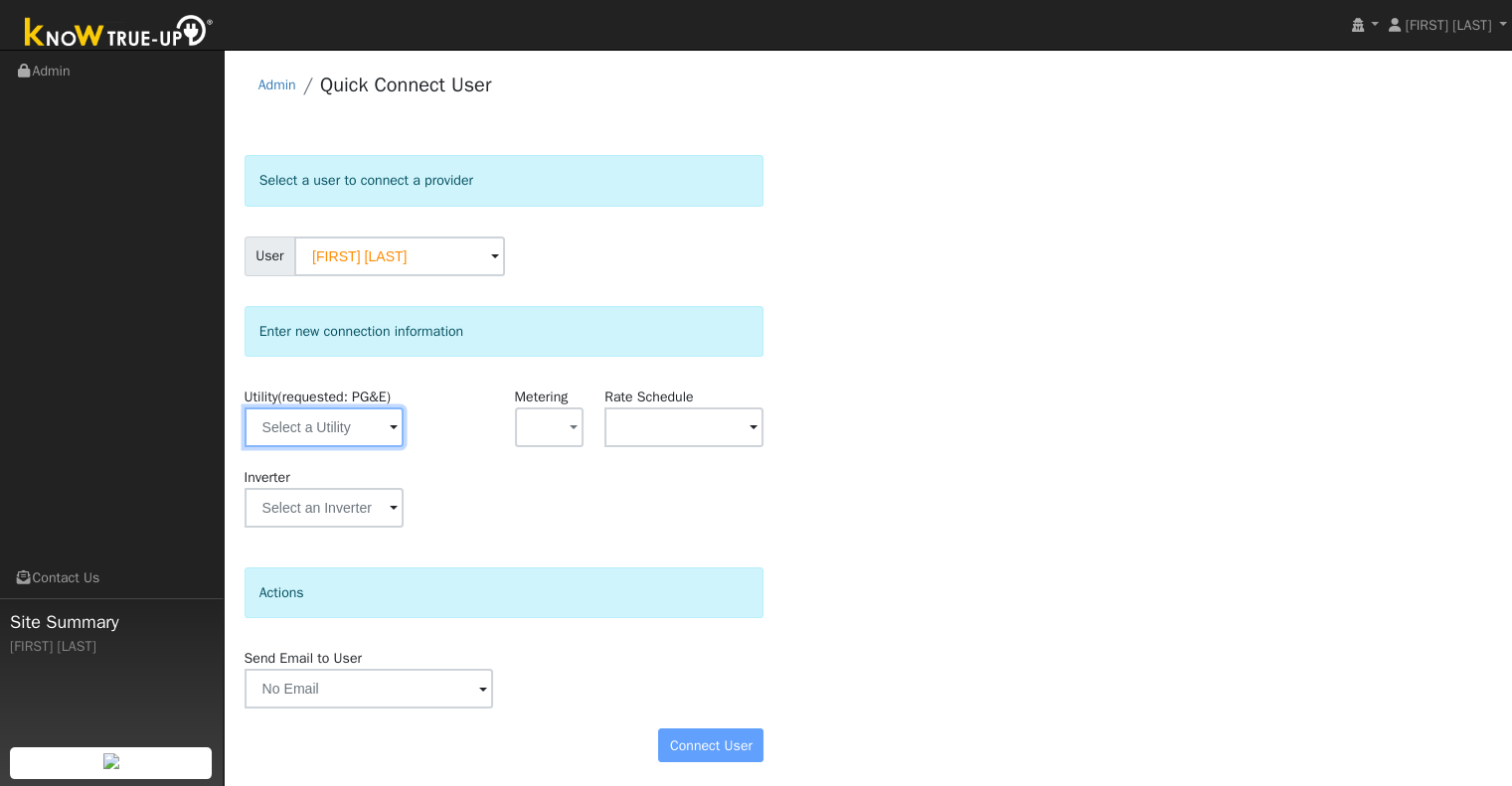 click at bounding box center [324, 427] 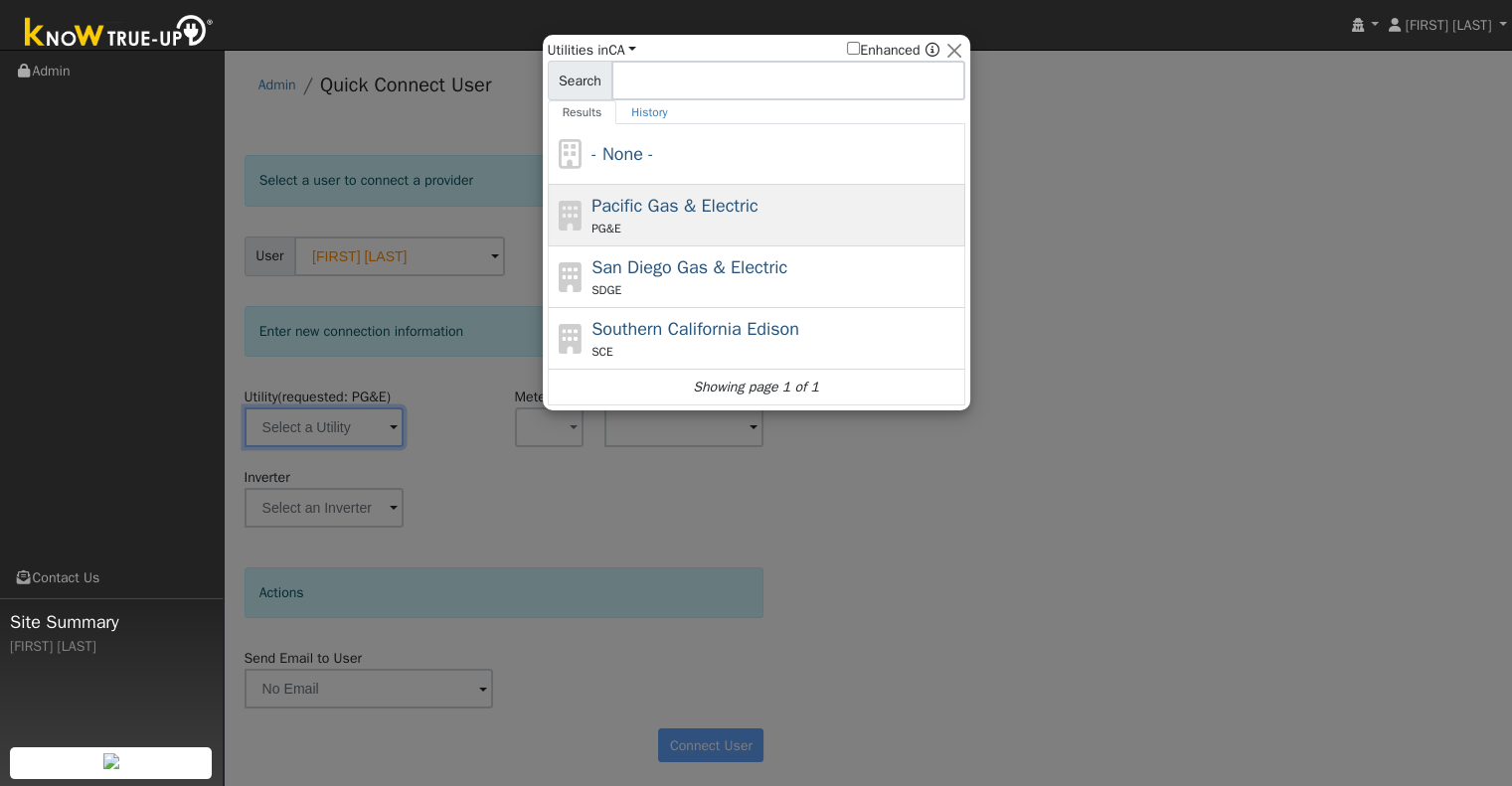 click on "Pacific Gas & Electric" at bounding box center (675, 206) 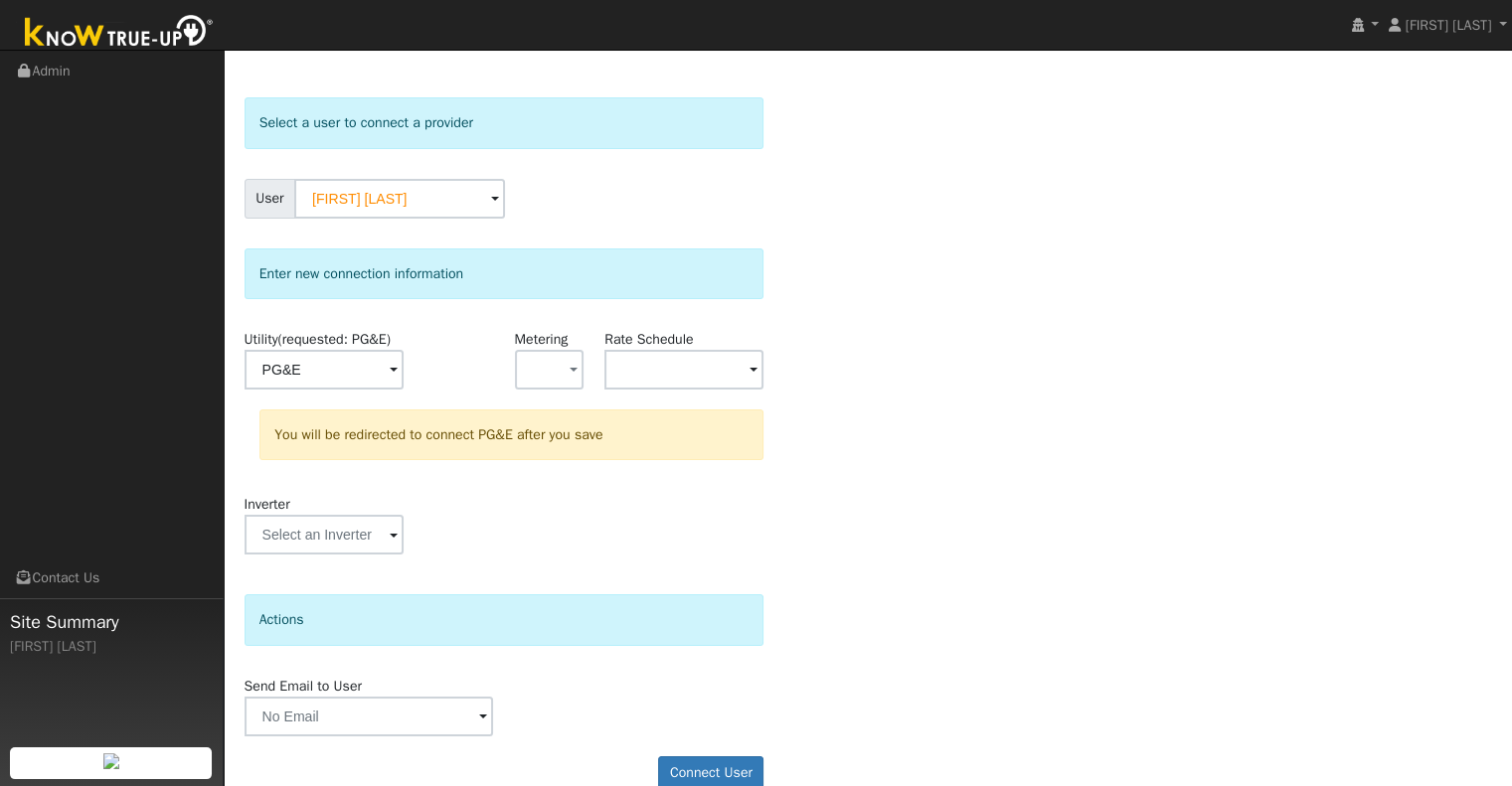 scroll, scrollTop: 88, scrollLeft: 0, axis: vertical 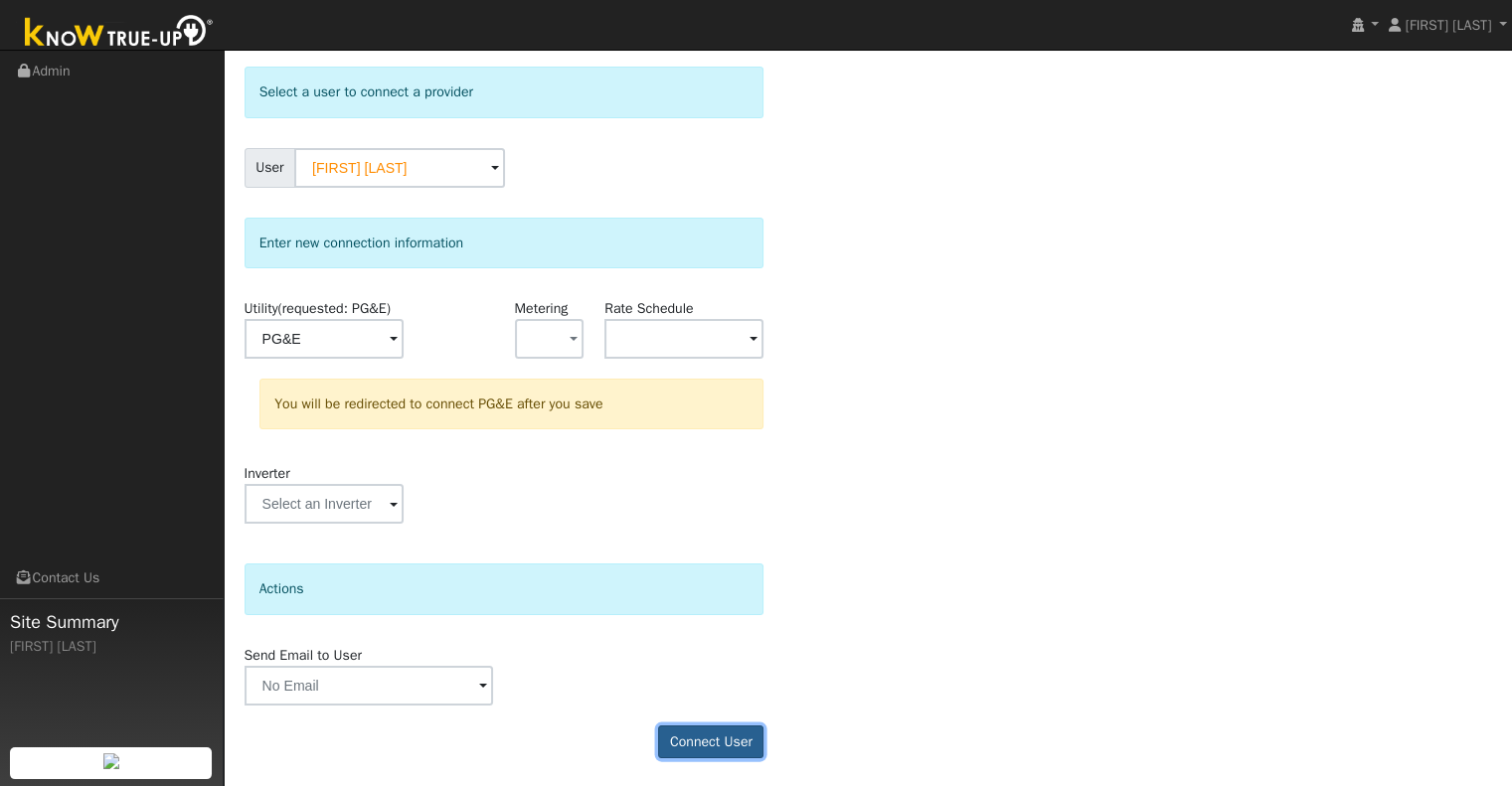 click on "Connect User" at bounding box center [711, 742] 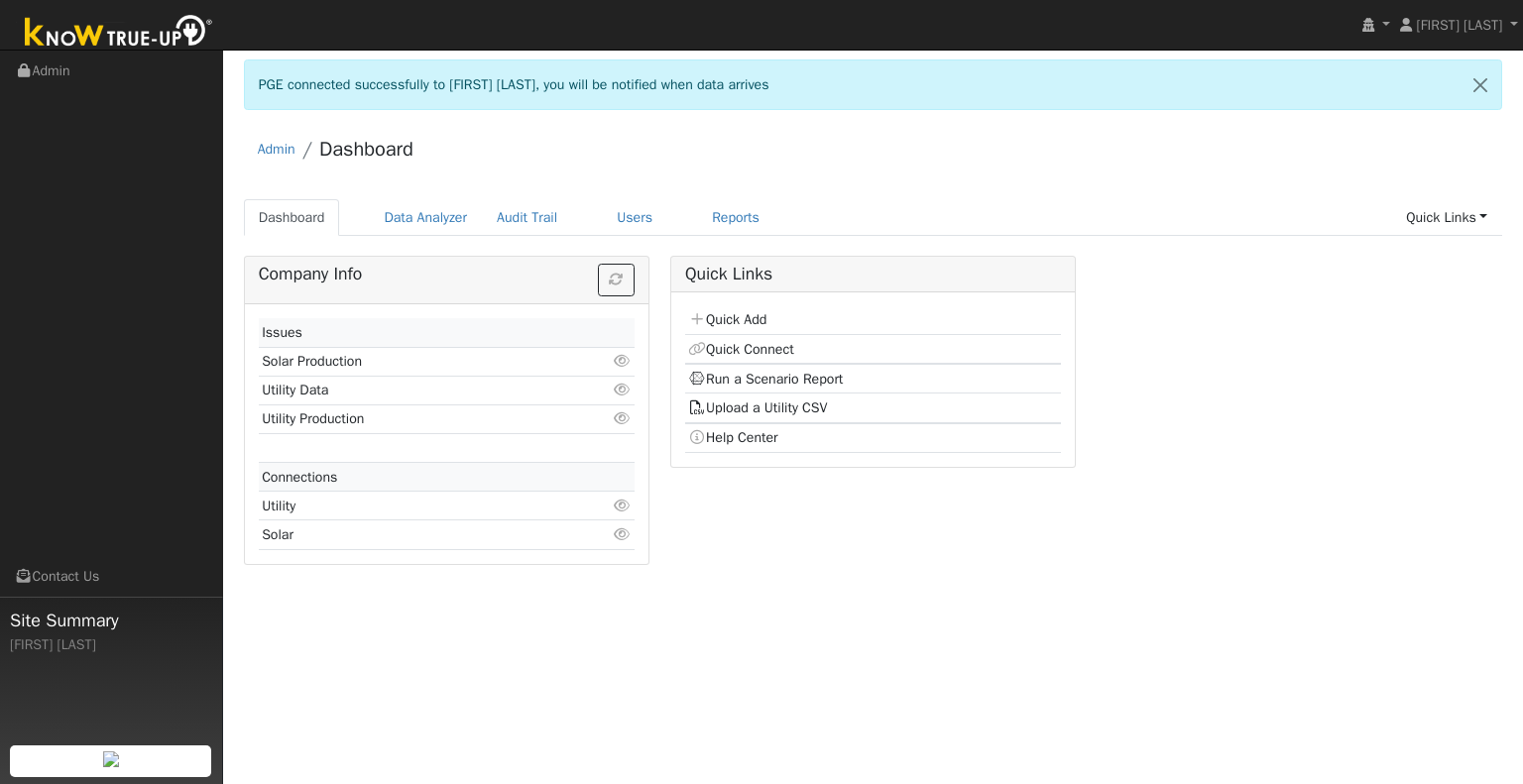 scroll, scrollTop: 0, scrollLeft: 0, axis: both 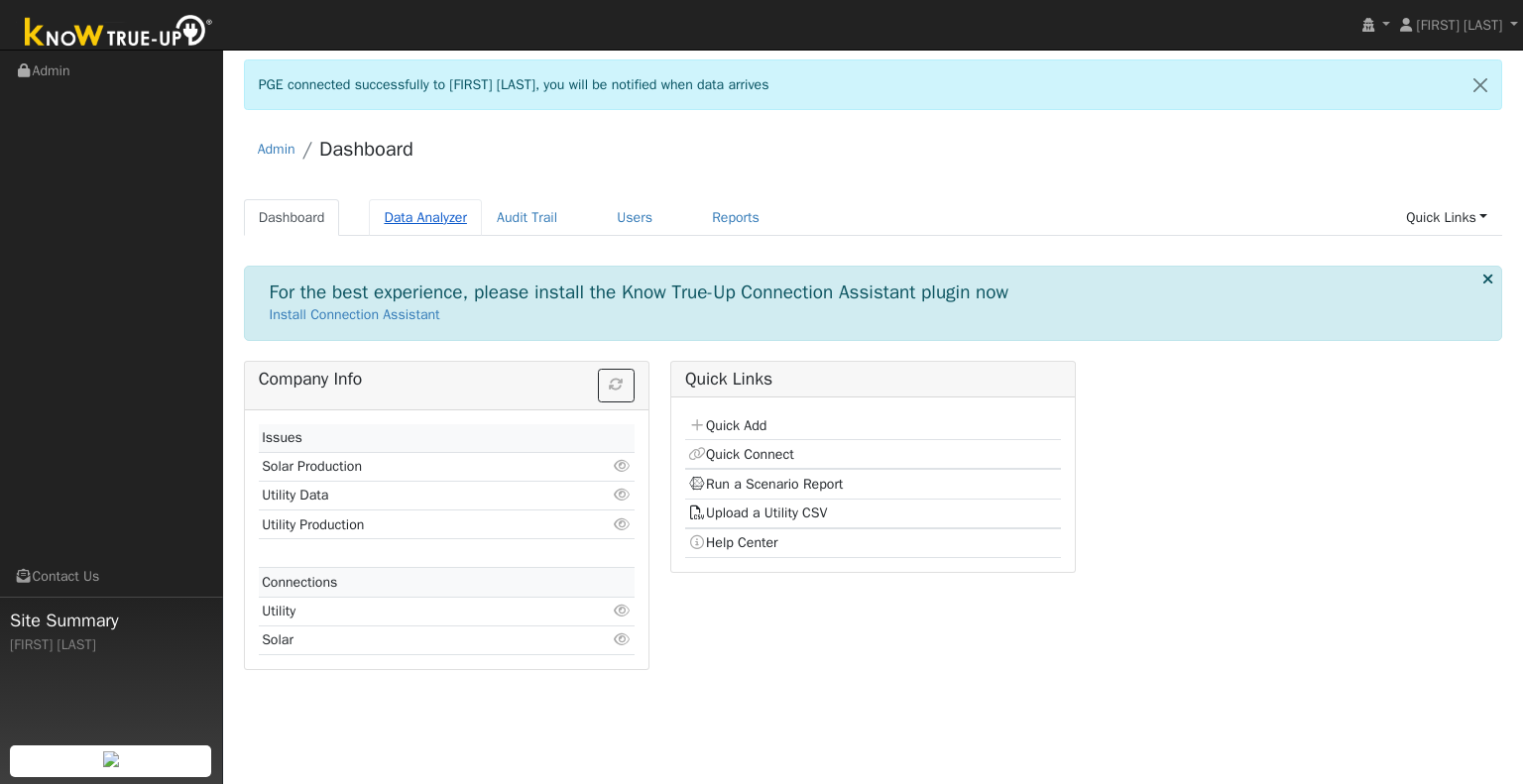 click on "Data Analyzer" at bounding box center [425, 217] 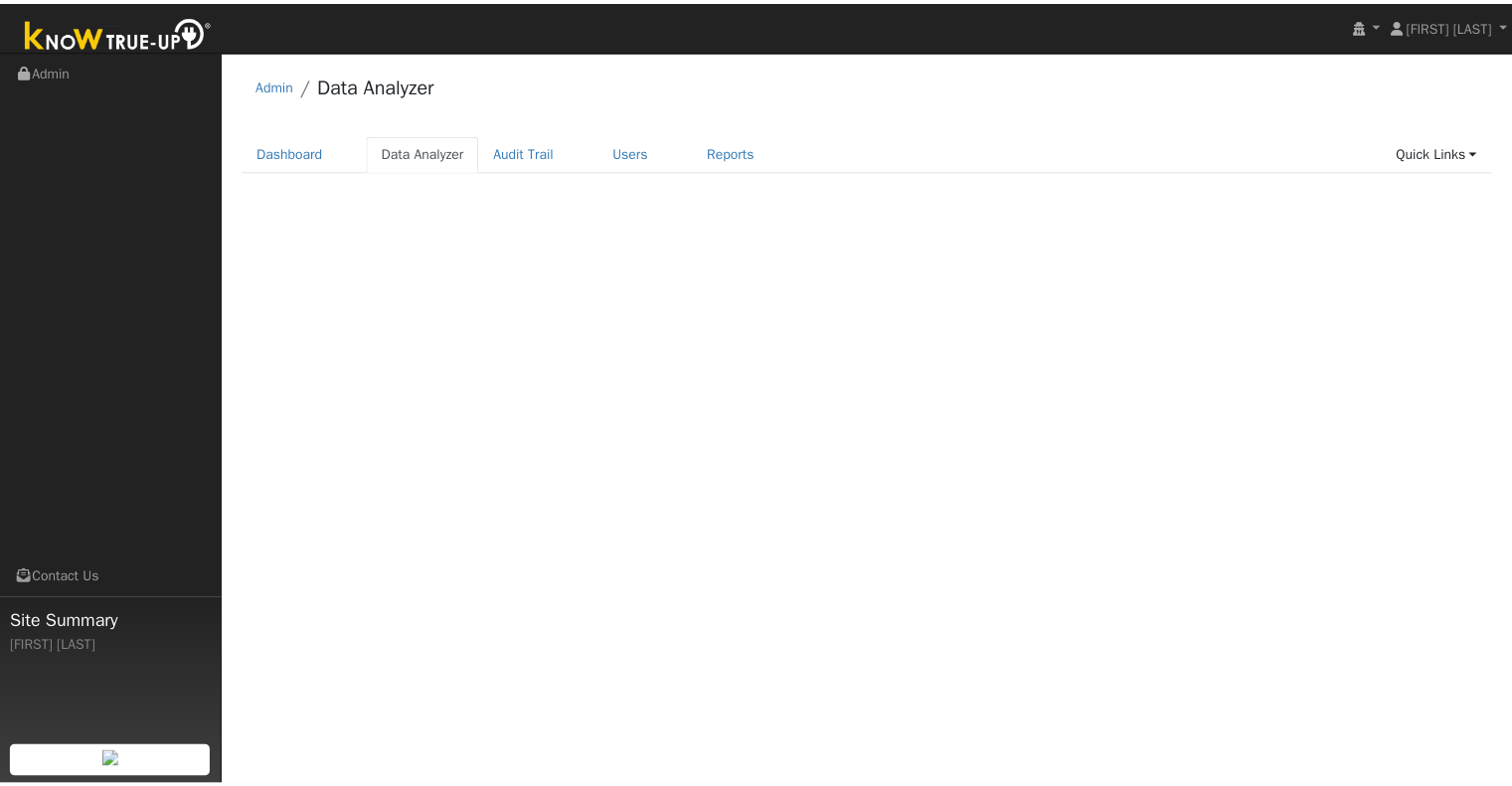 scroll, scrollTop: 0, scrollLeft: 0, axis: both 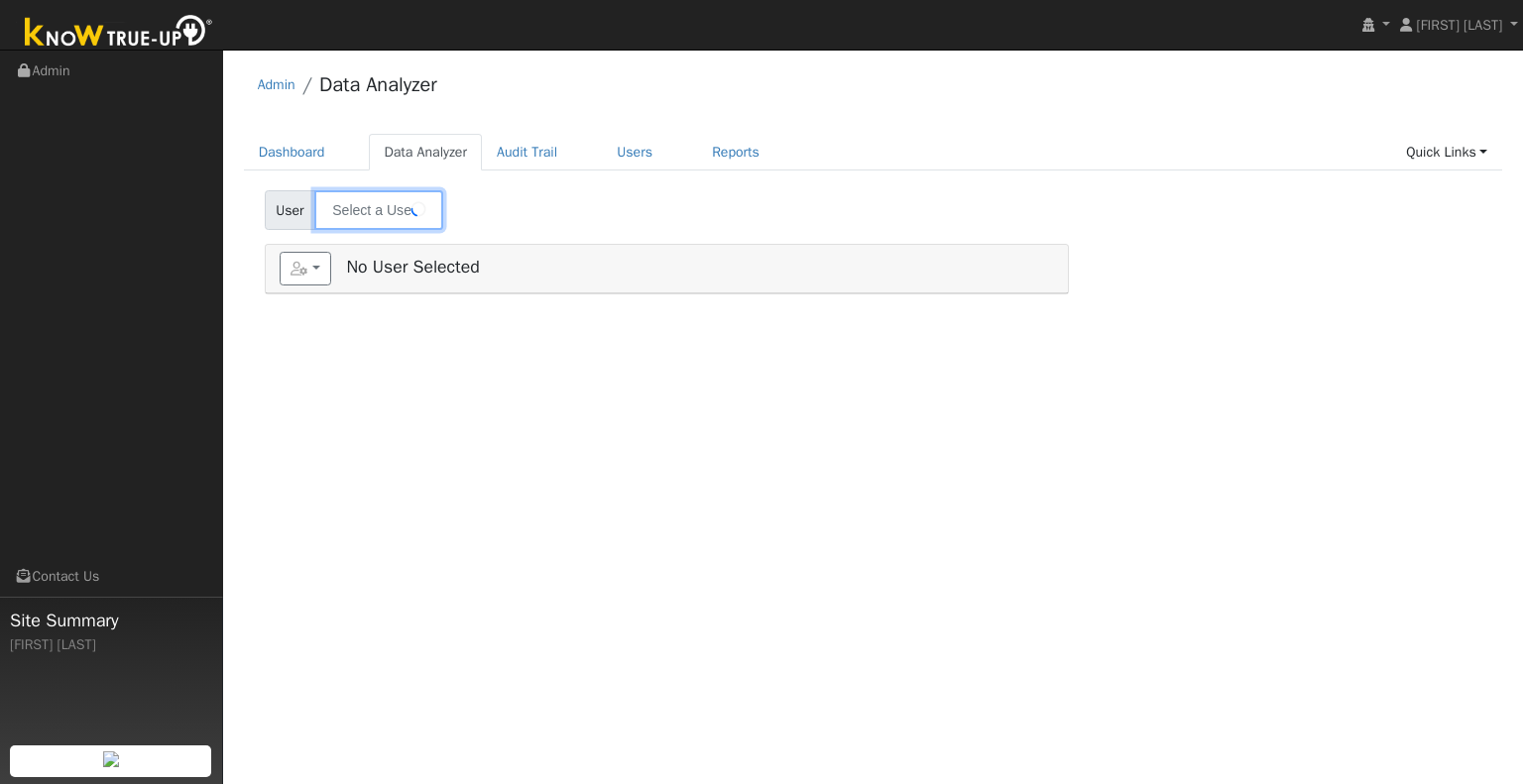 type on "[NAME] [LAST]" 